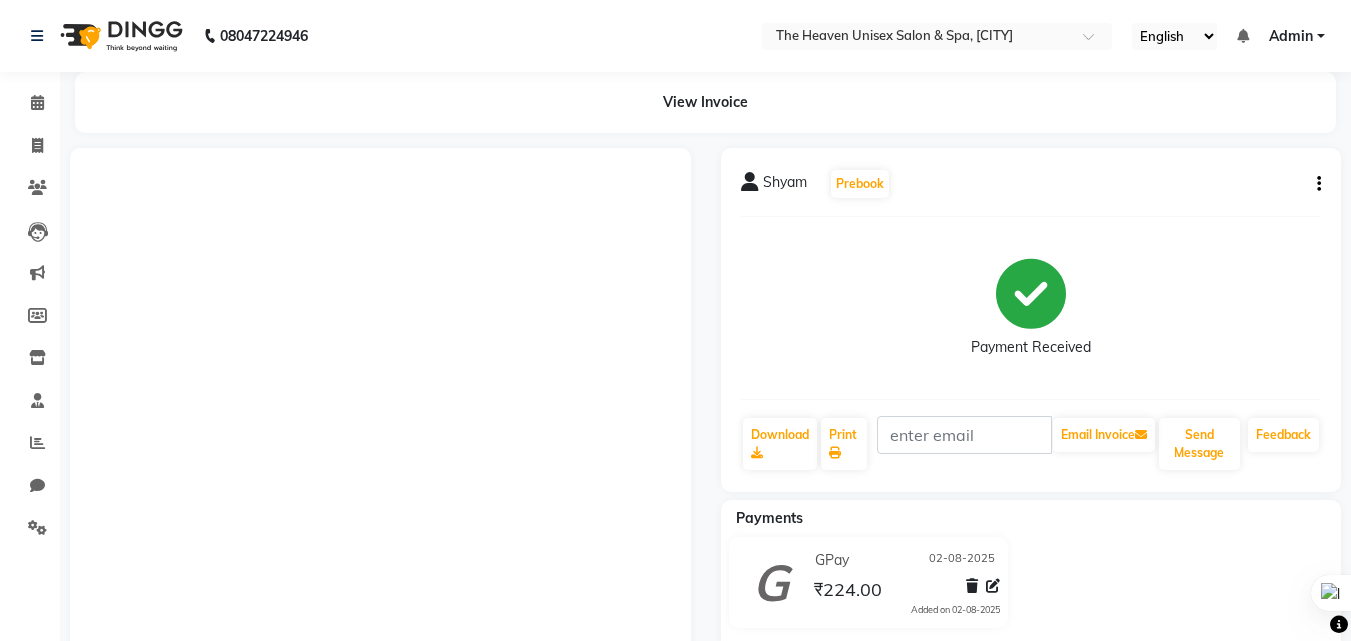 scroll, scrollTop: 0, scrollLeft: 0, axis: both 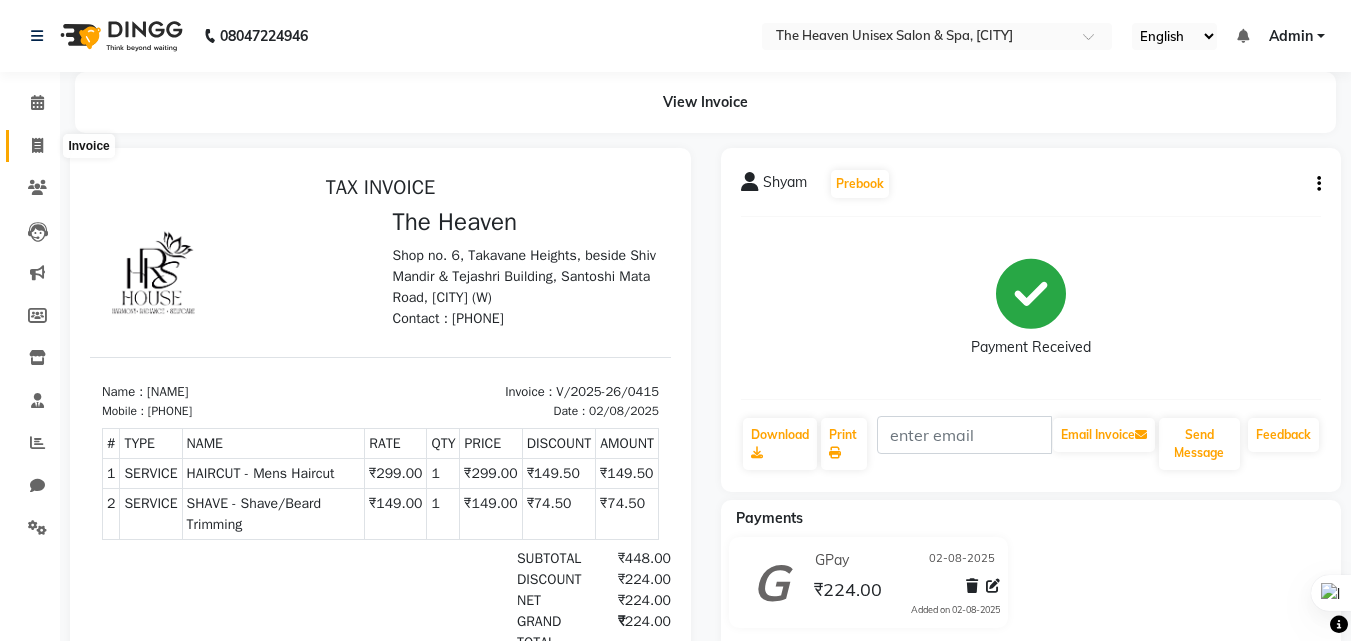 click 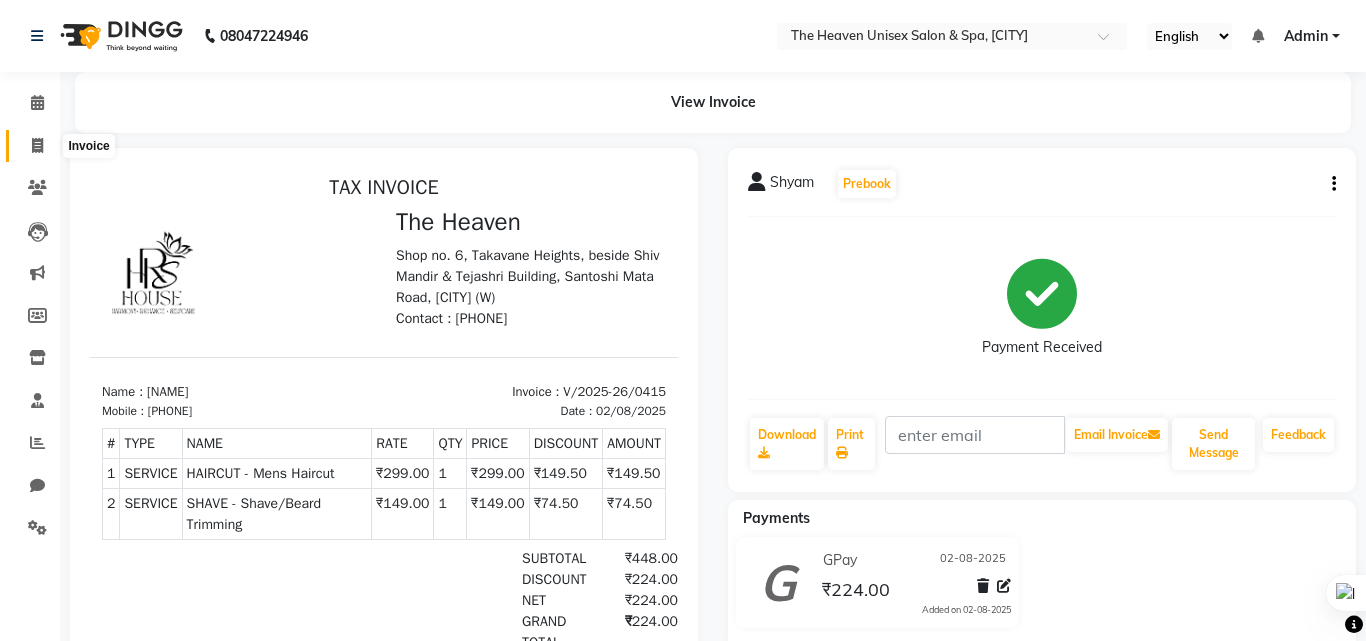 select on "8417" 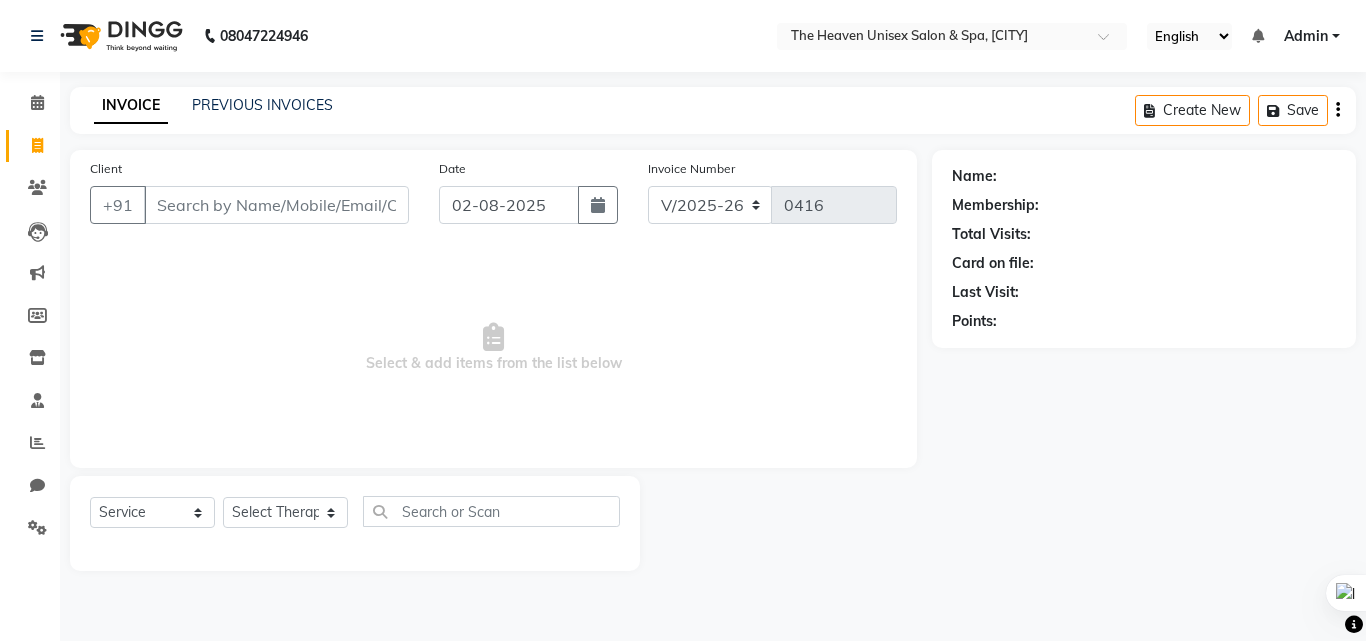 click on "Client" at bounding box center [276, 205] 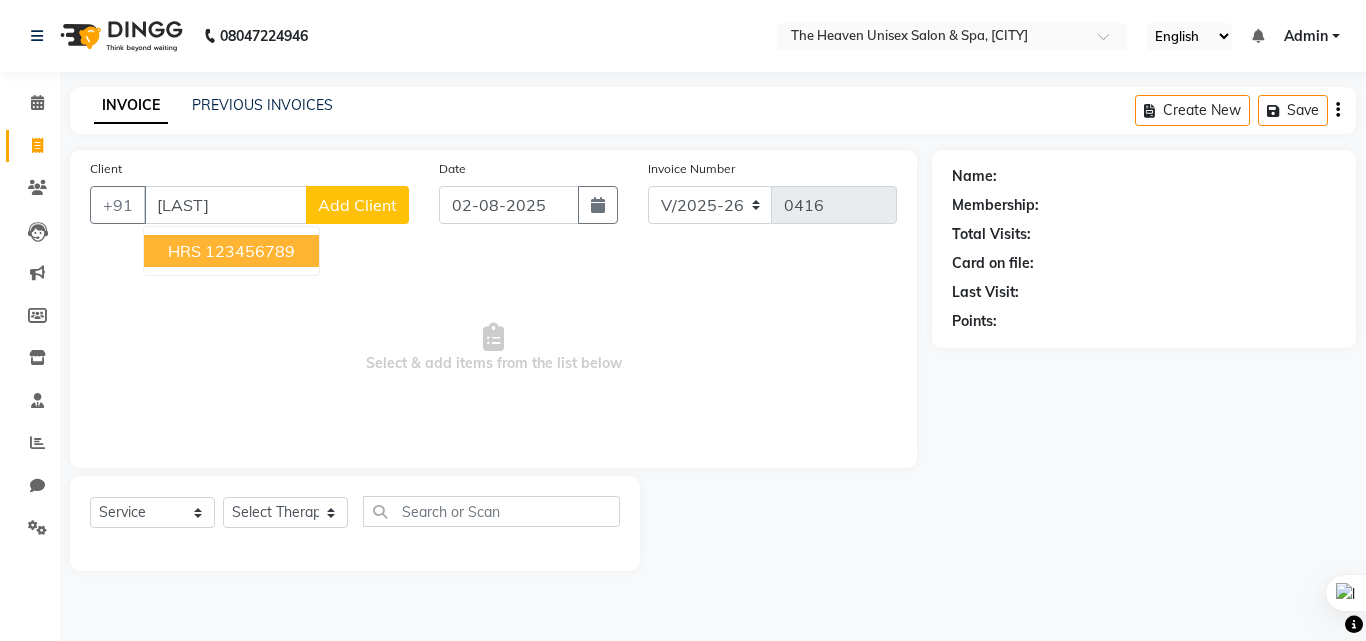 click on "HRS" at bounding box center (184, 251) 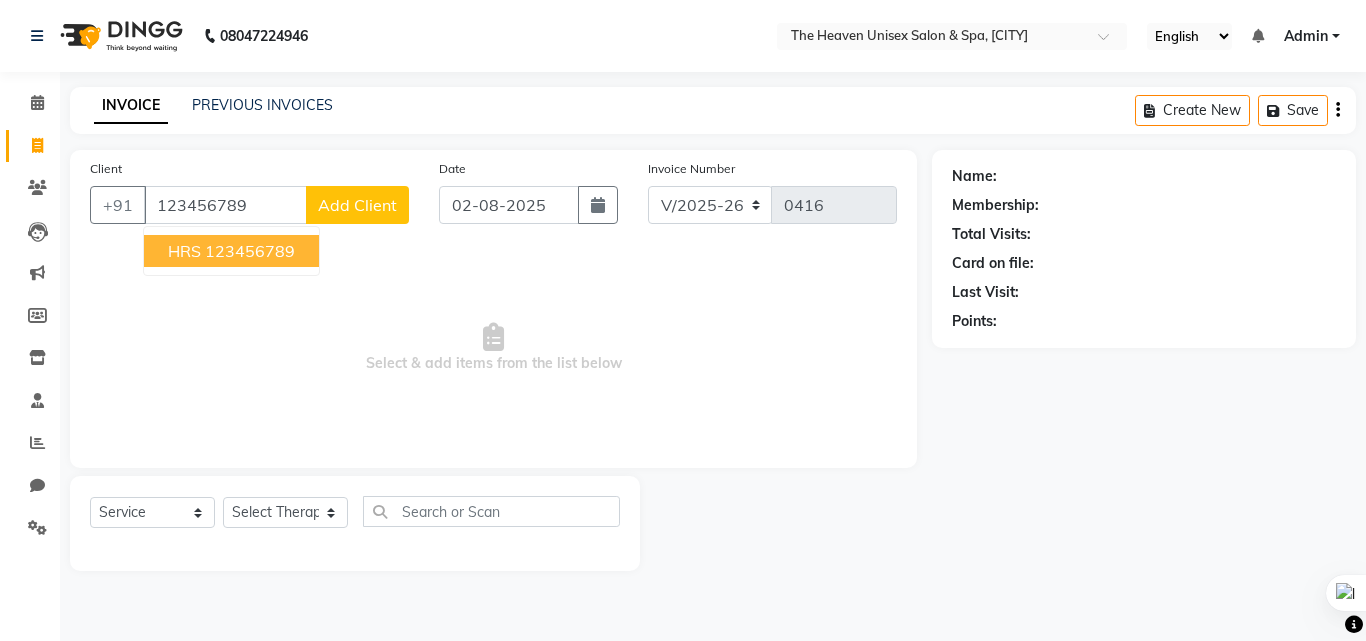 type on "123456789" 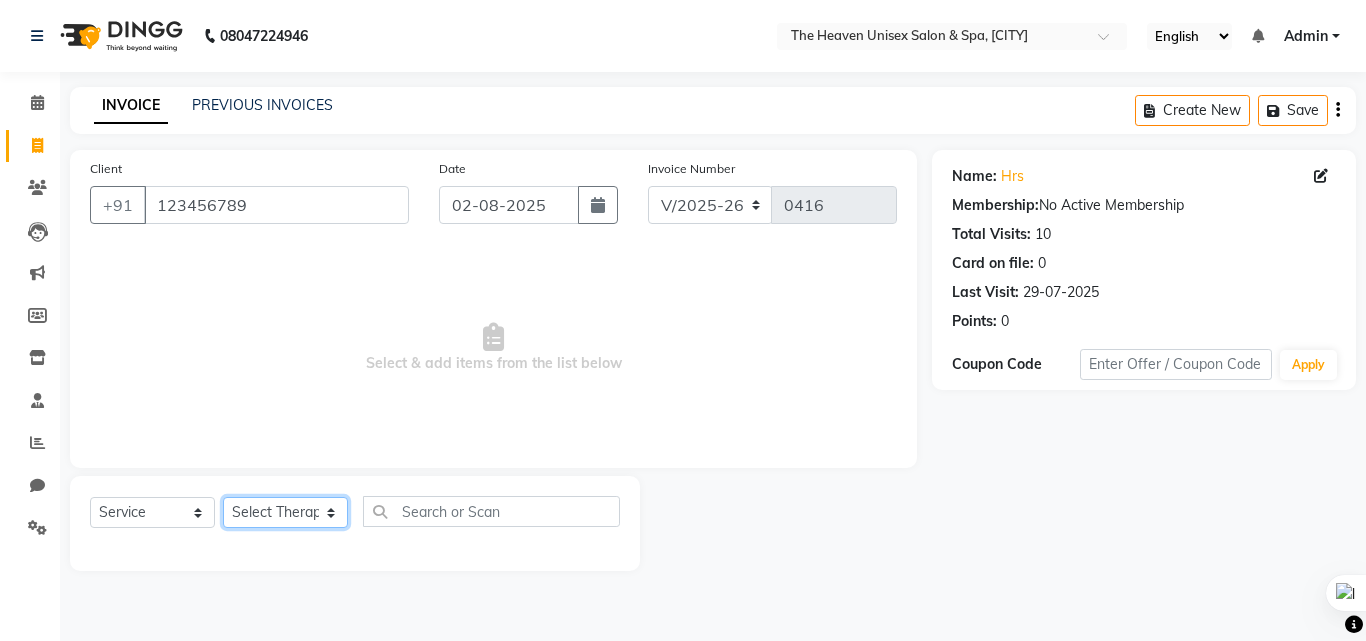 click on "Select Therapist [NAME]  HRS House [NAME]  [LAST] [NAME] [NAME] [NAME] [NAME] [NAME] [NAME]" 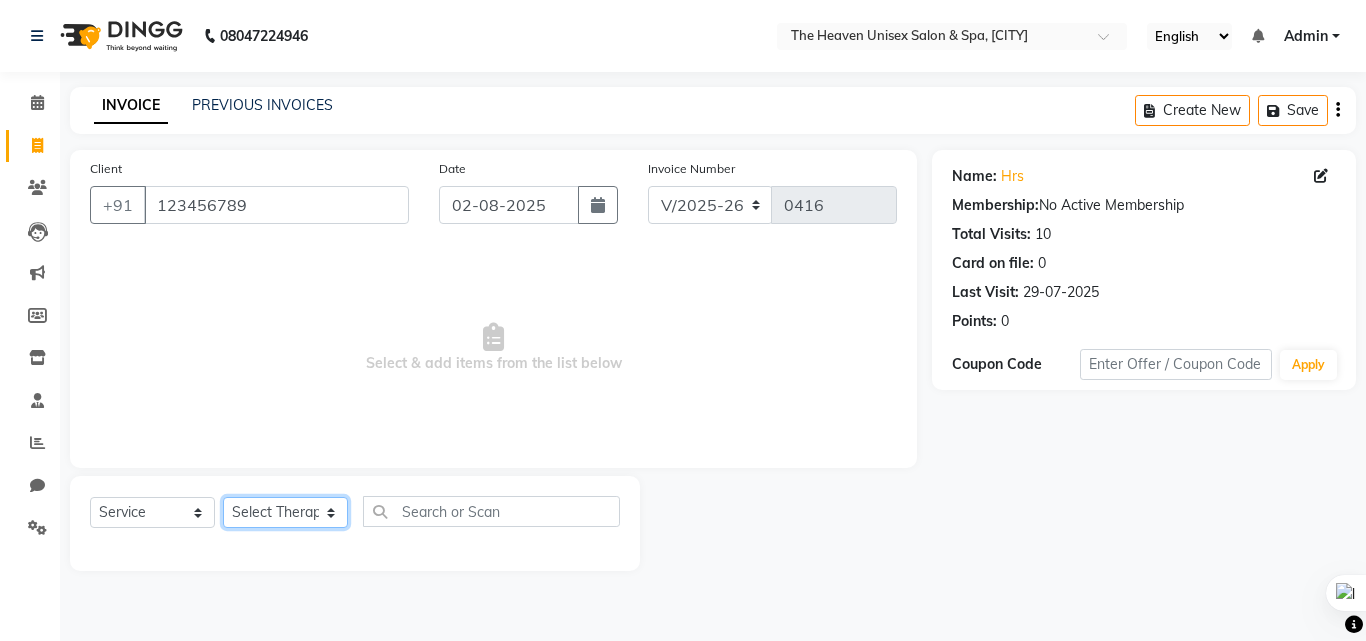 select on "83959" 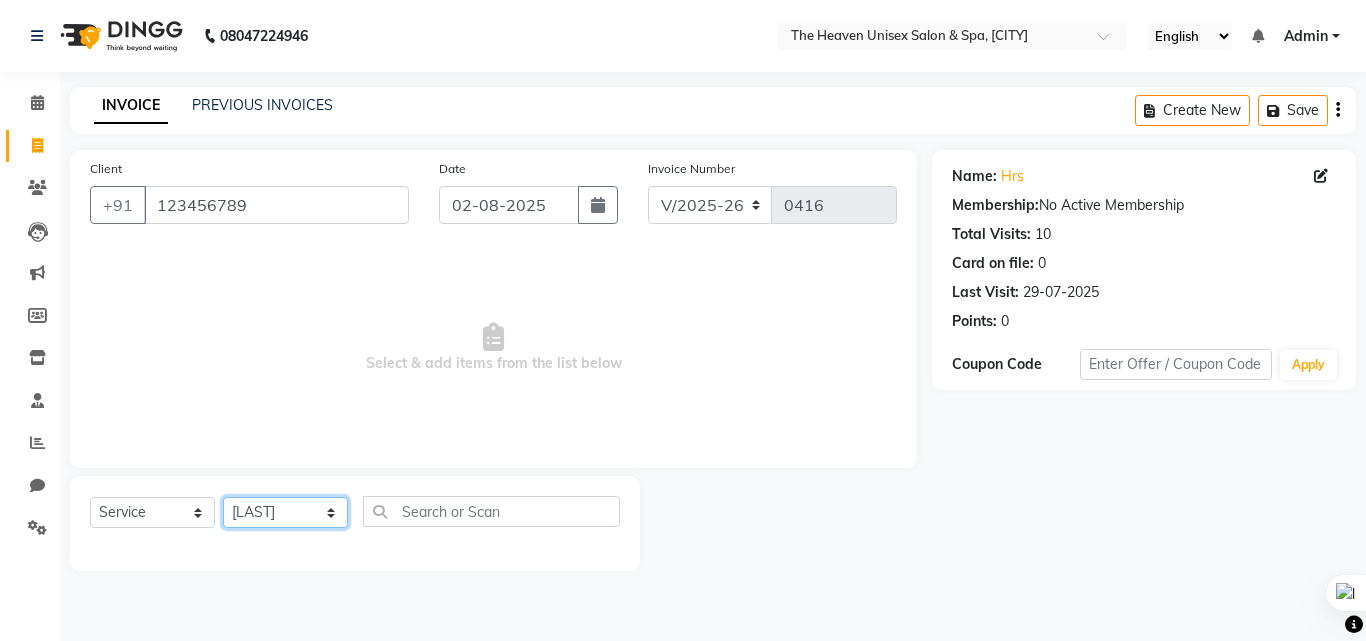 click on "Select Therapist [NAME]  HRS House [NAME]  [LAST] [NAME] [NAME] [NAME] [NAME] [NAME] [NAME]" 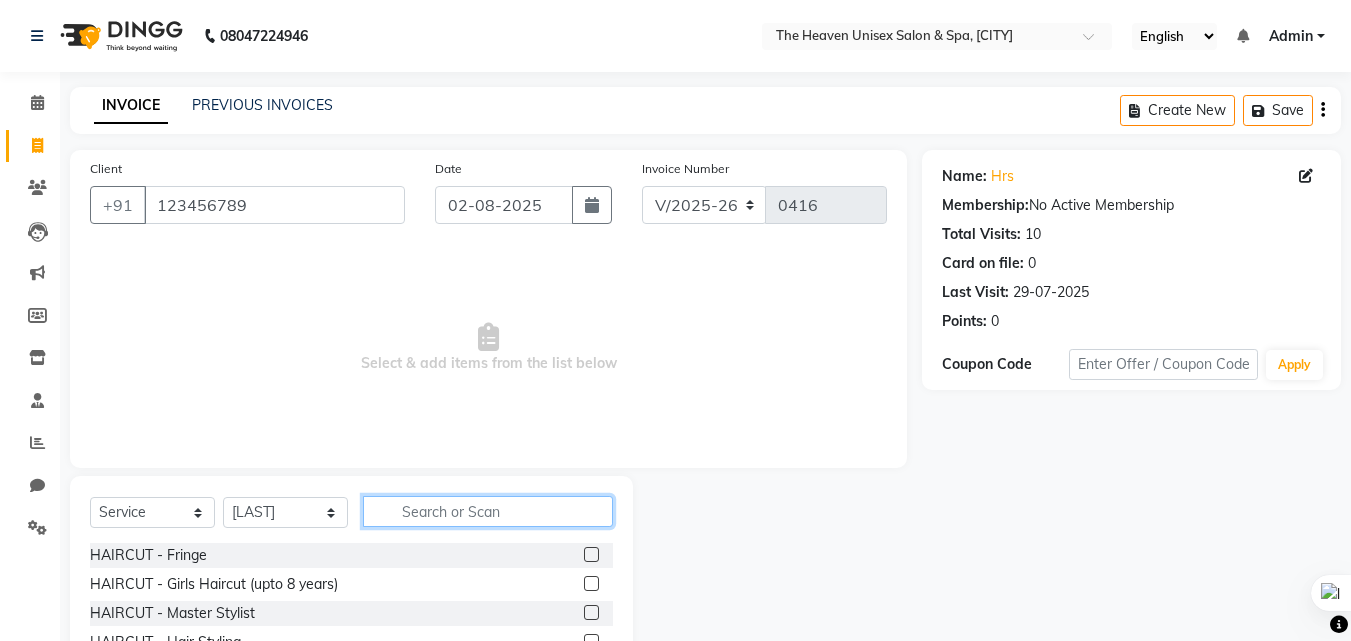 click 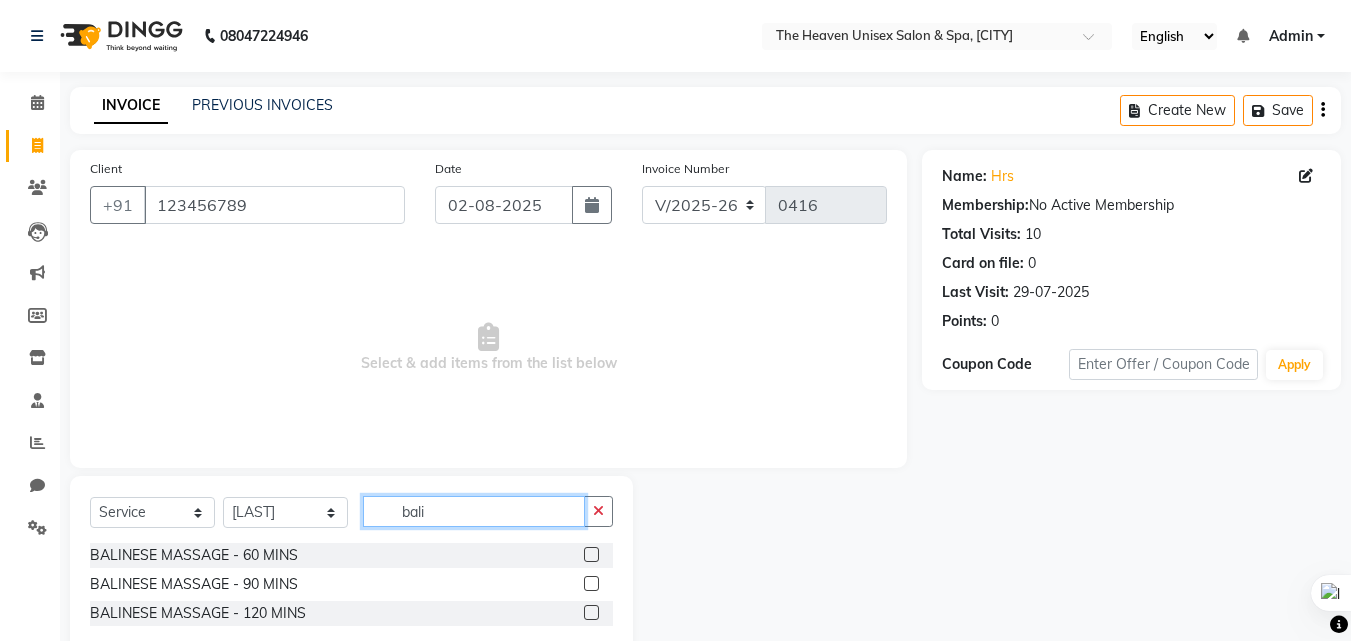 type on "bali" 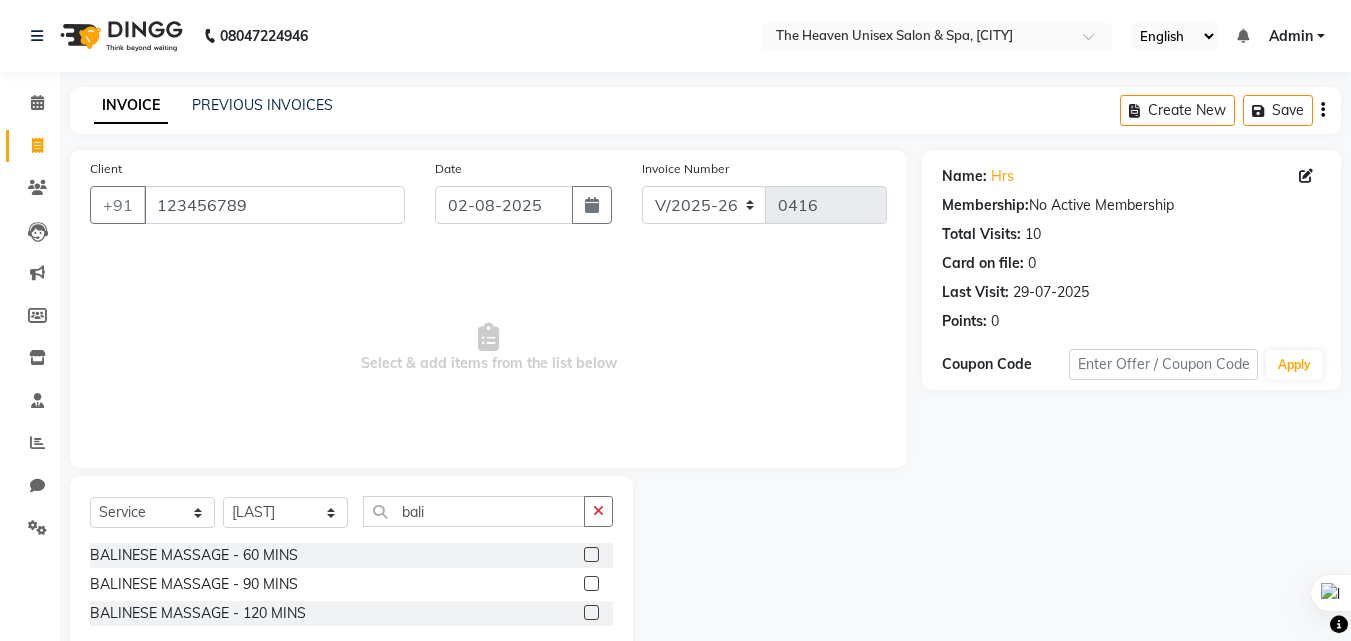 click 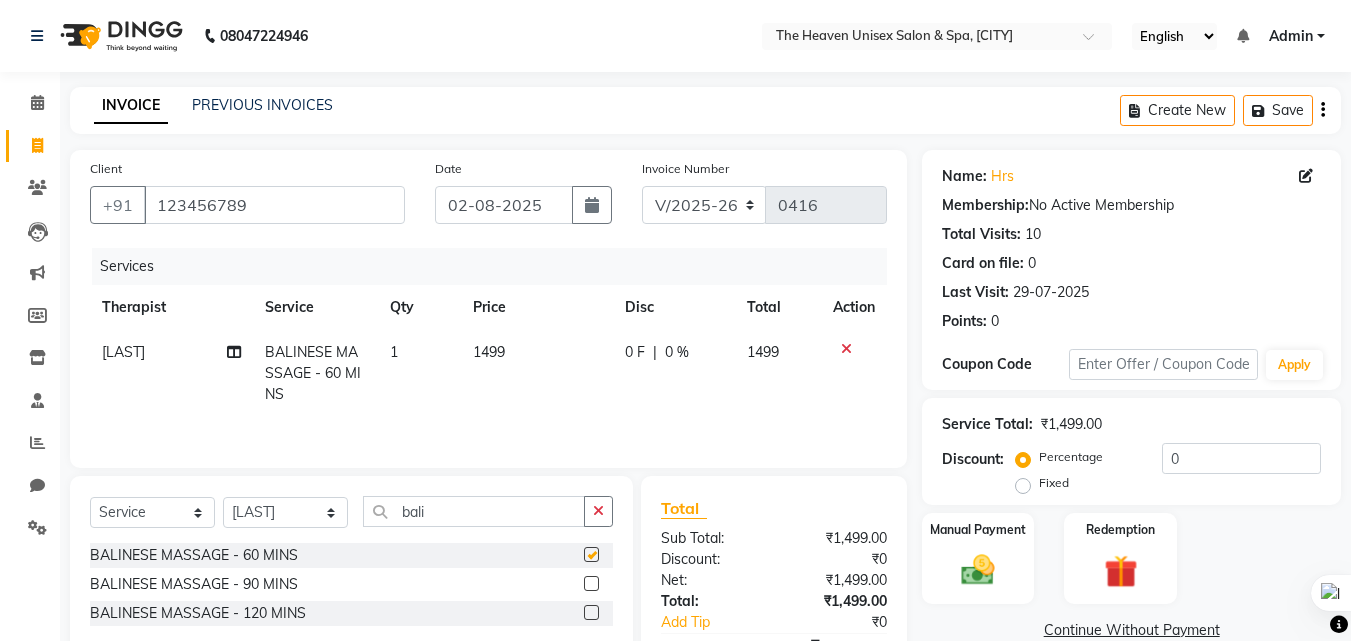 checkbox on "false" 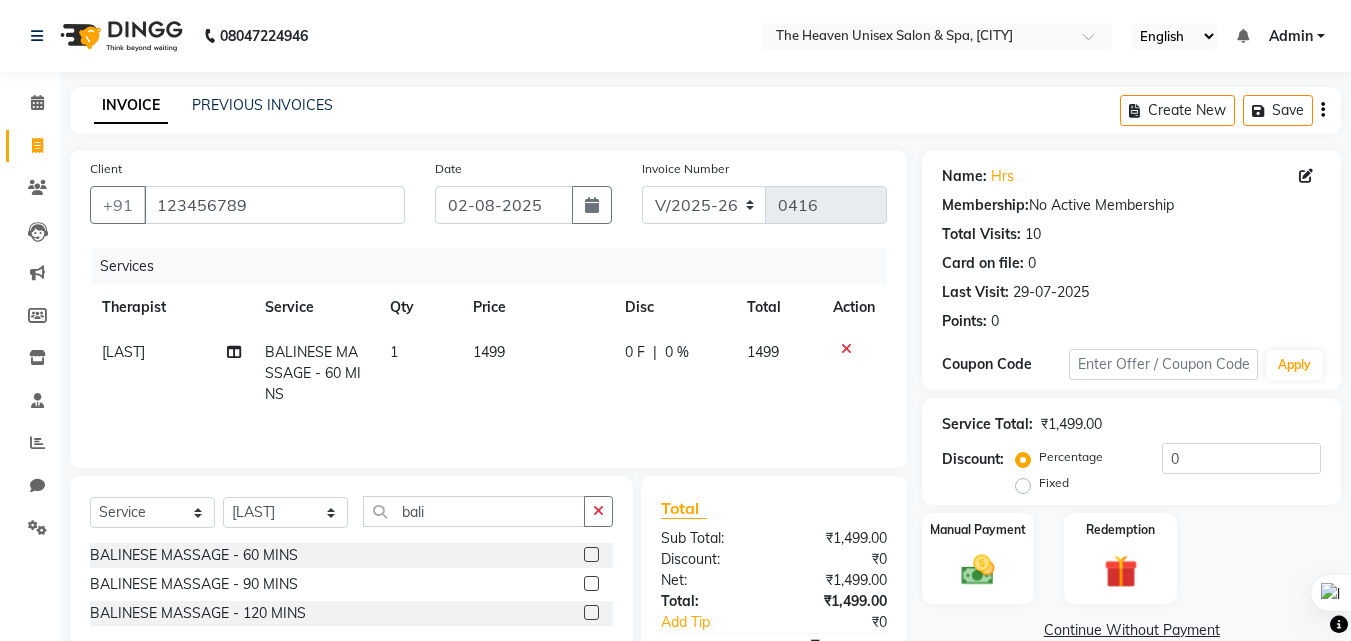 click on "0 F | 0 %" 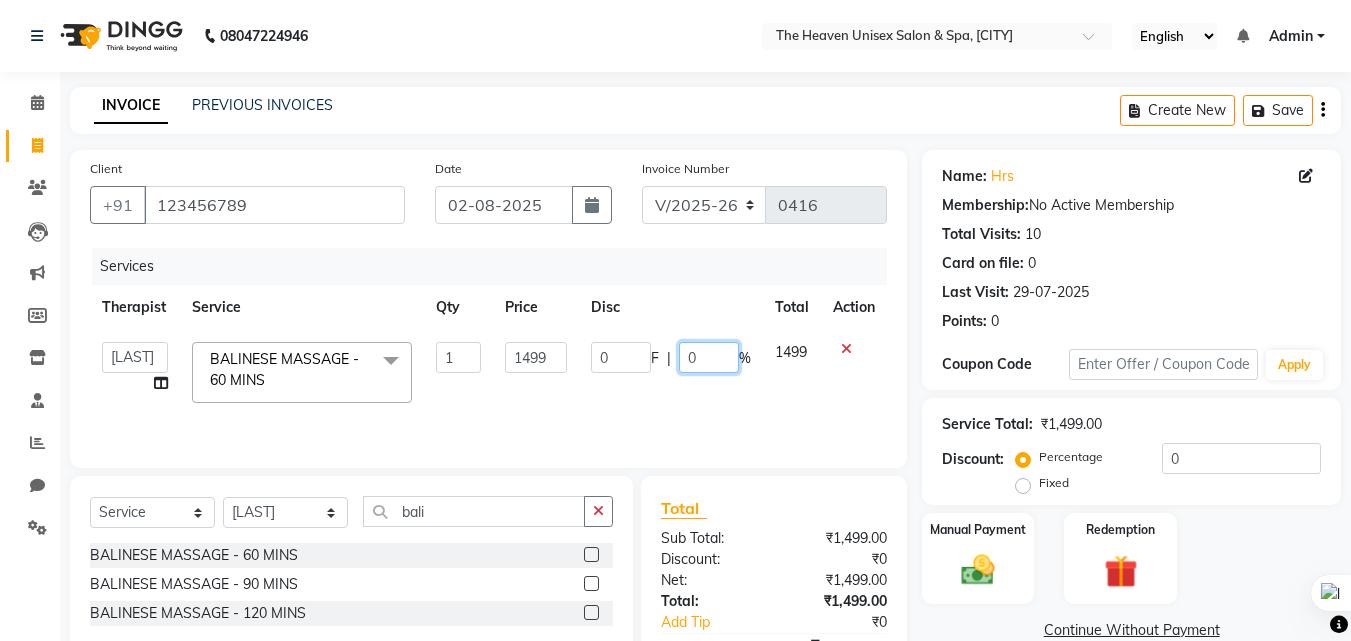 click on "0" 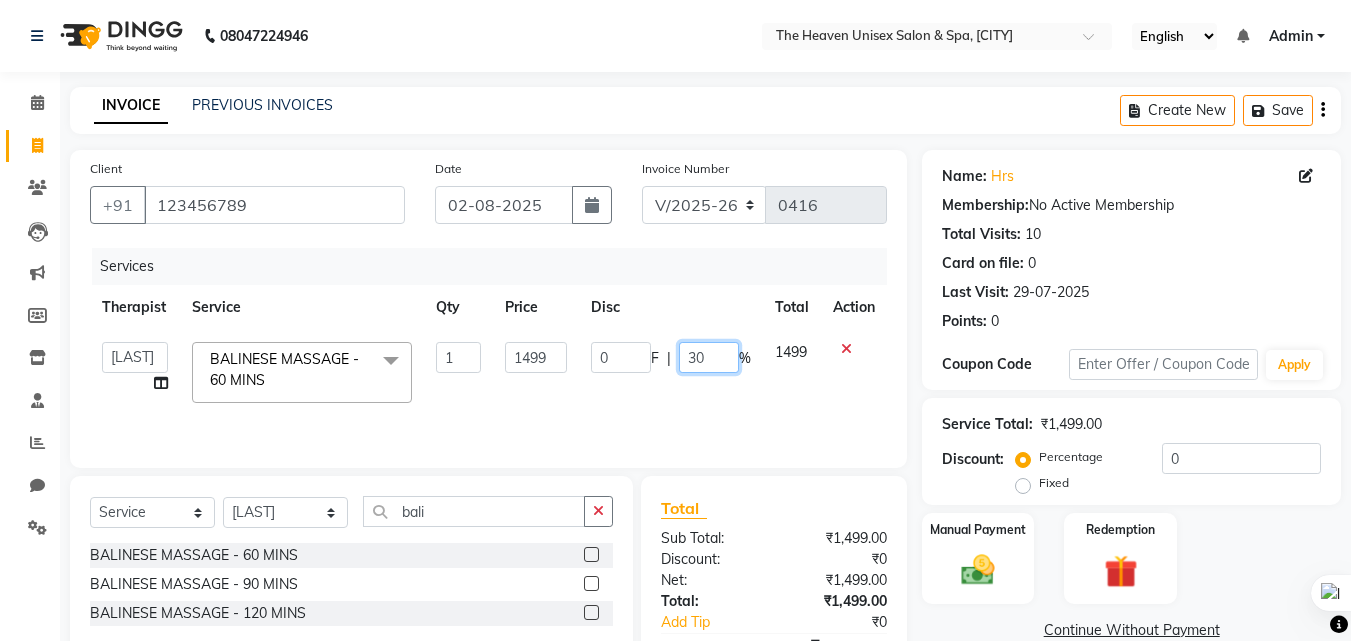 type on "300" 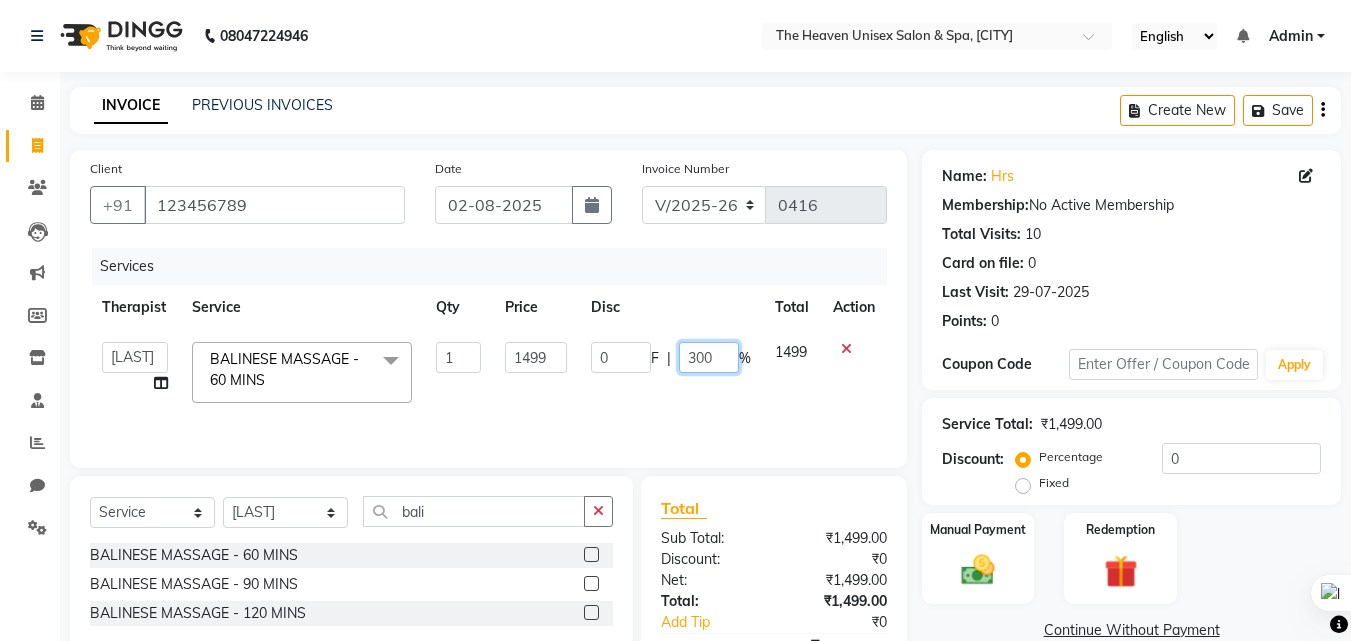 scroll, scrollTop: 117, scrollLeft: 0, axis: vertical 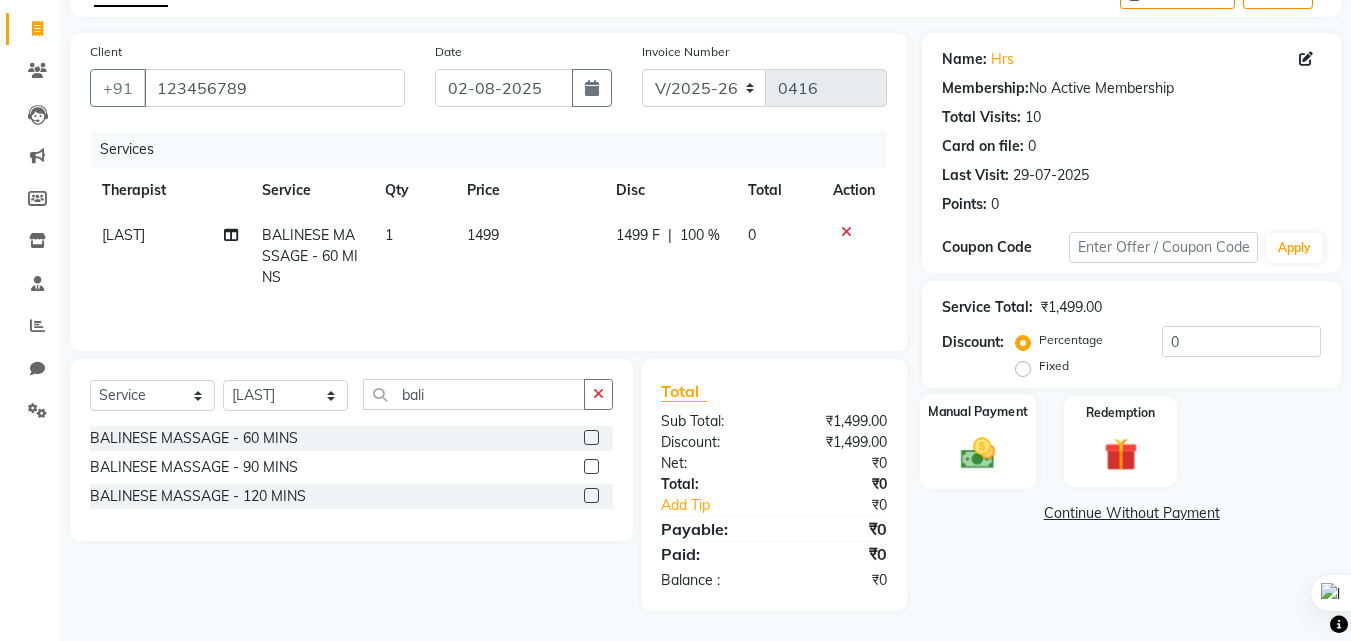 click on "Manual Payment" 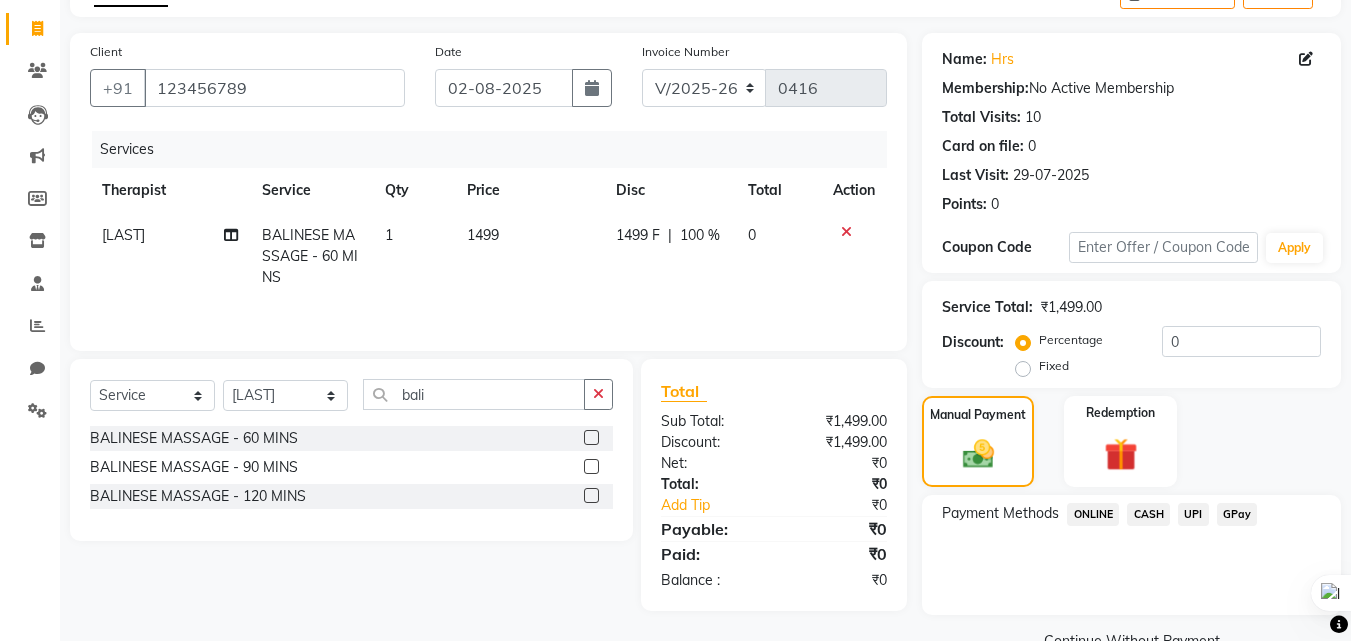 click on "GPay" 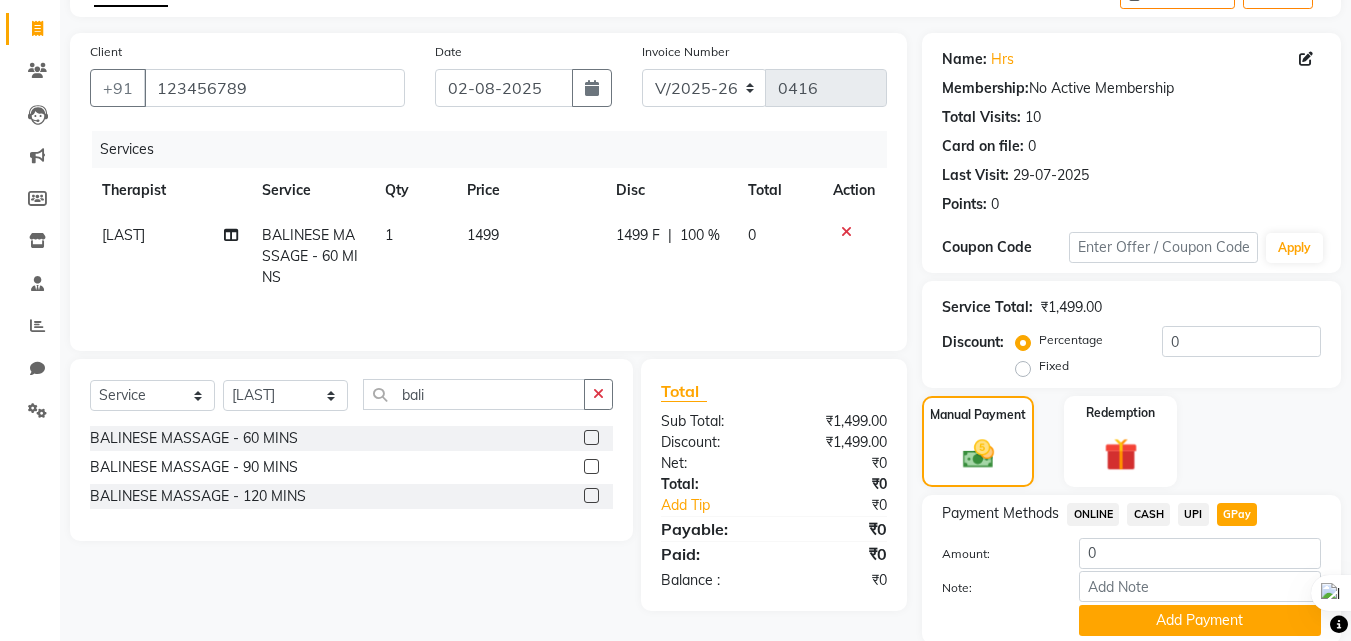 scroll, scrollTop: 191, scrollLeft: 0, axis: vertical 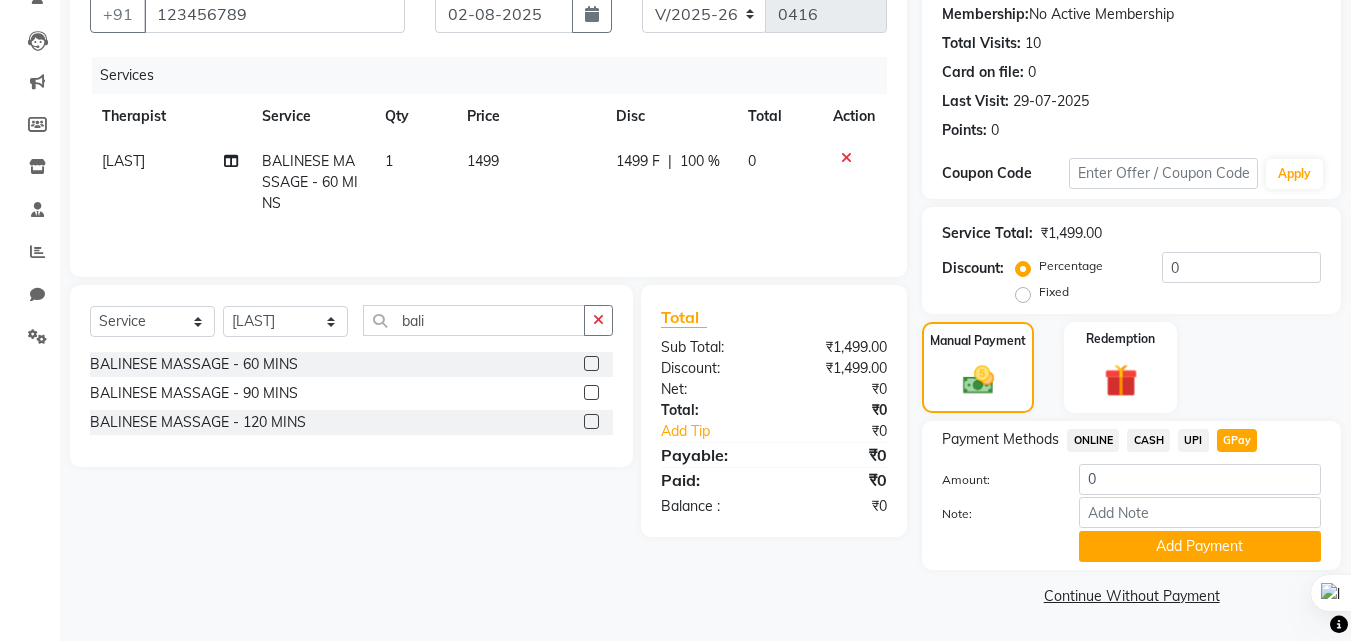 click on "100 %" 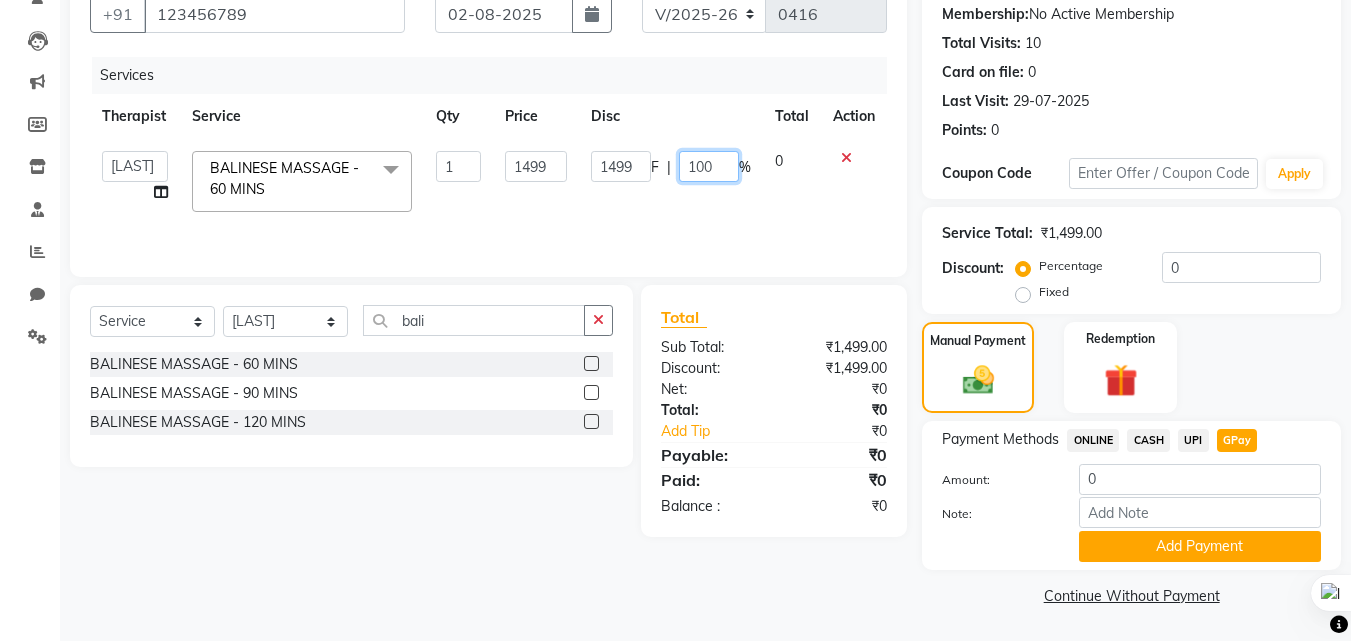 click on "100" 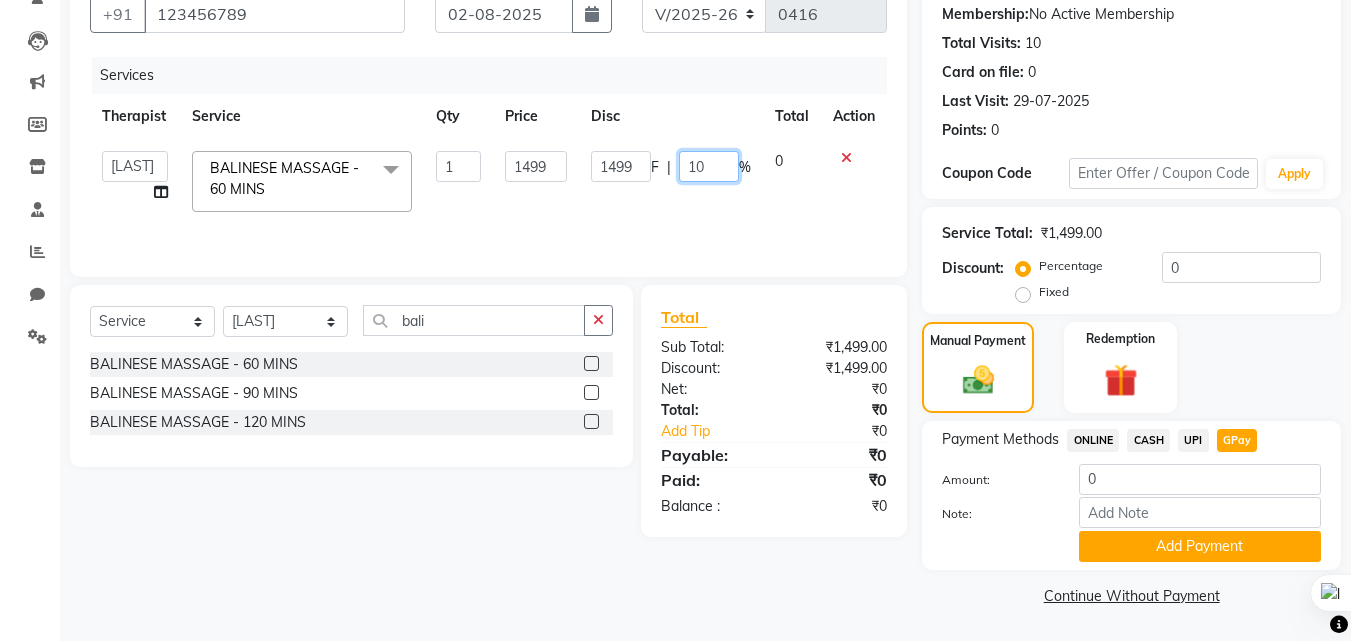 type on "1" 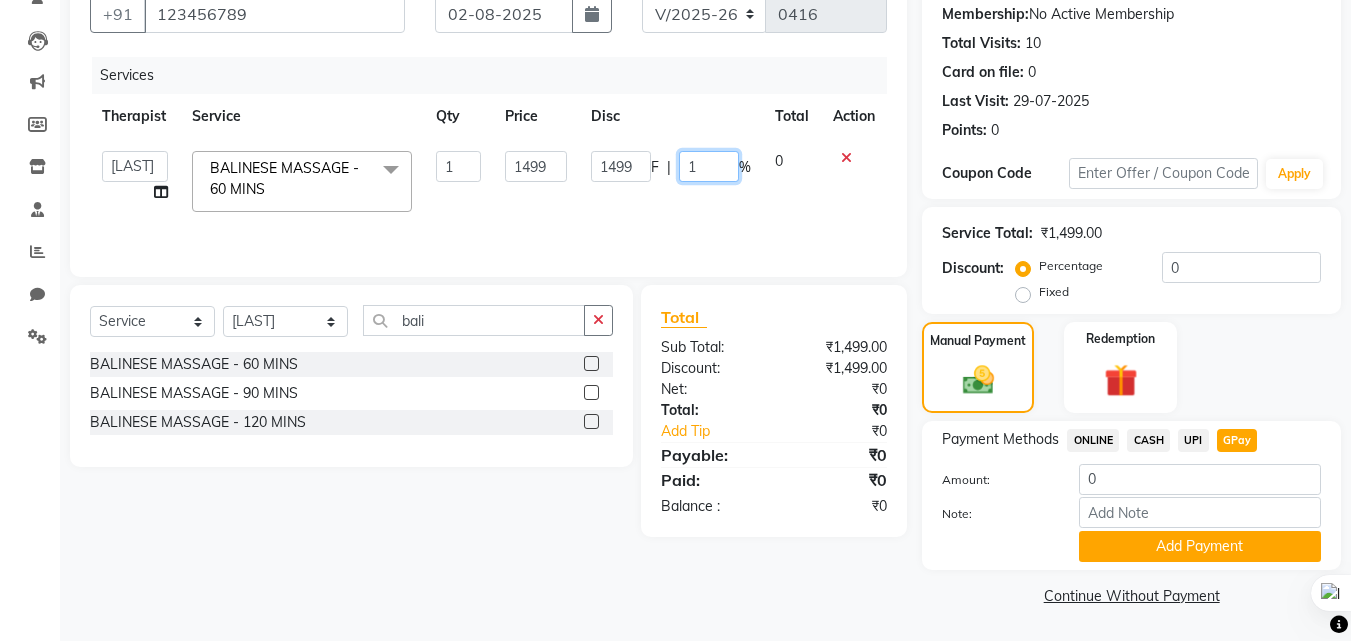 type 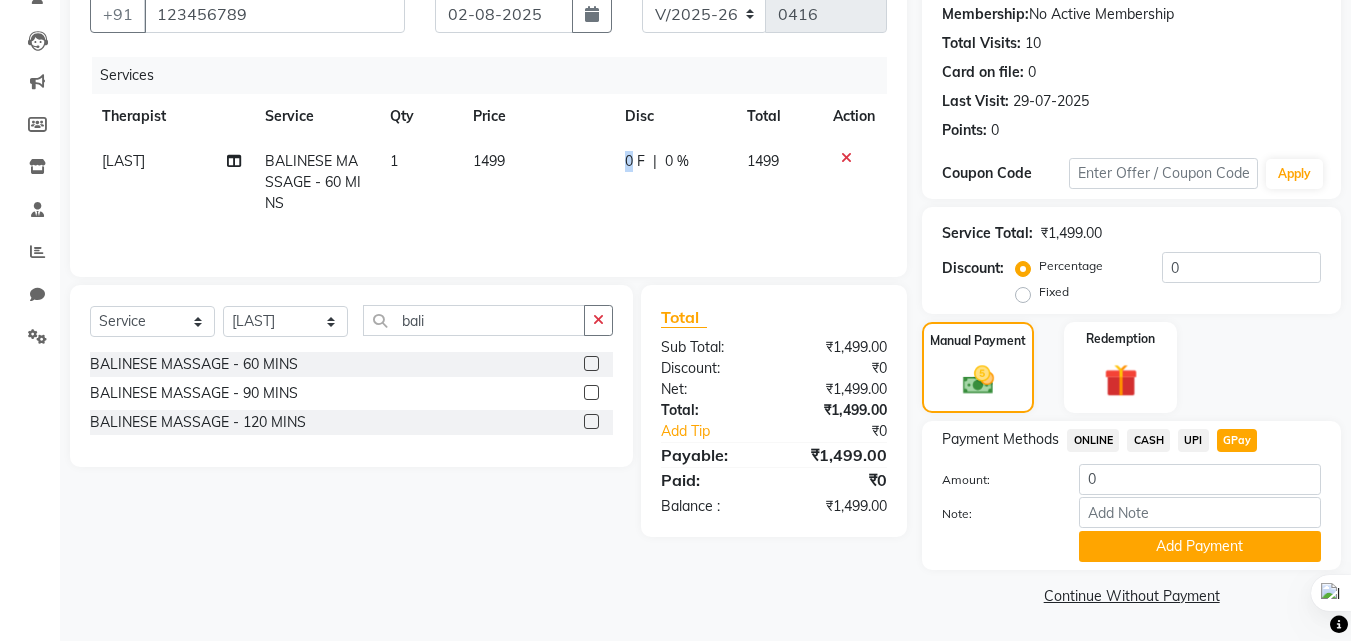click on "0 F" 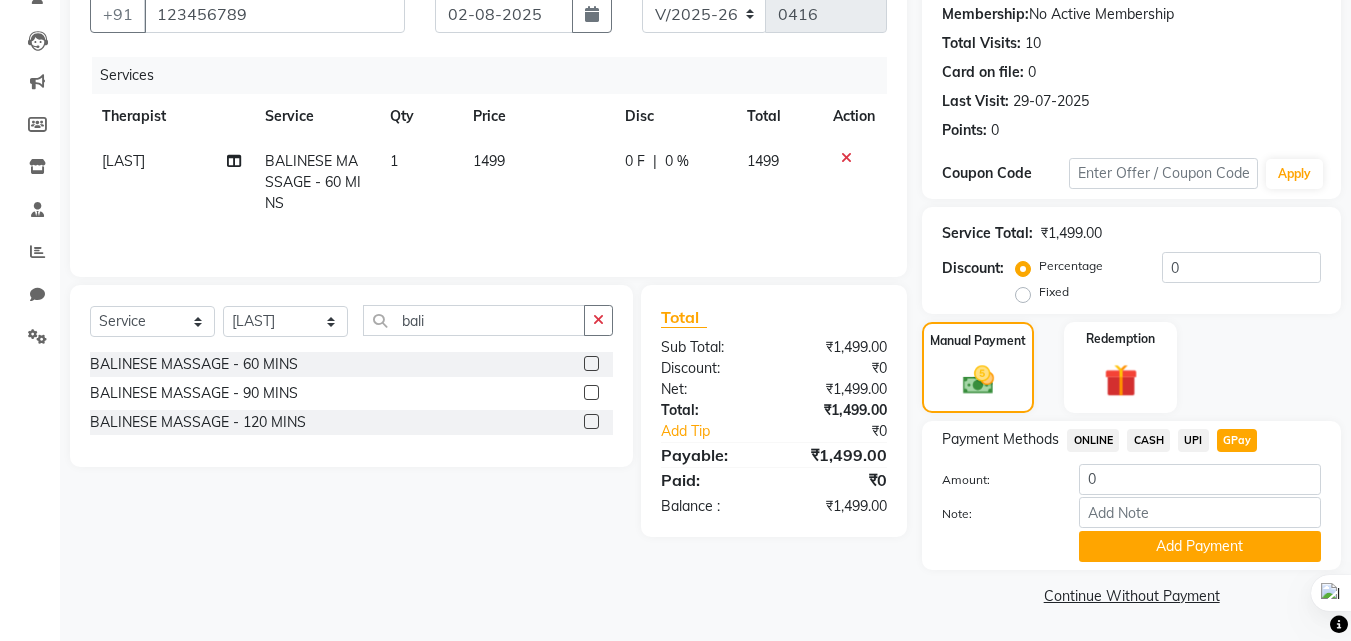 select on "83959" 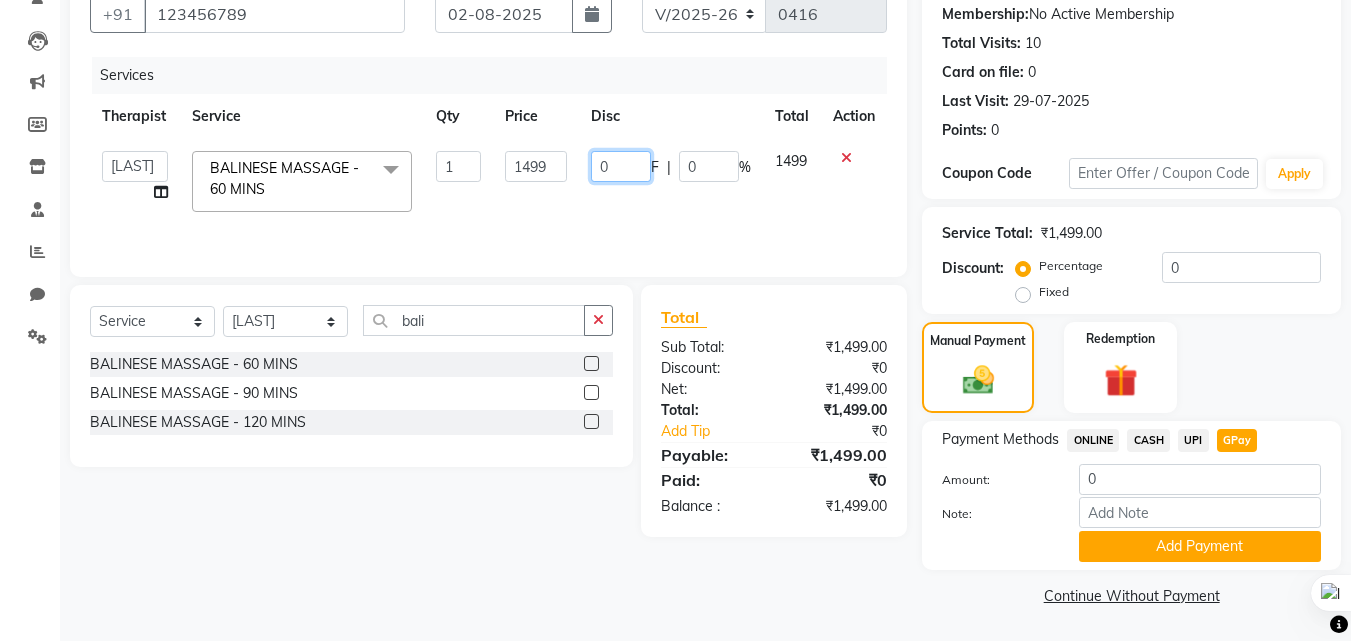 click on "0" 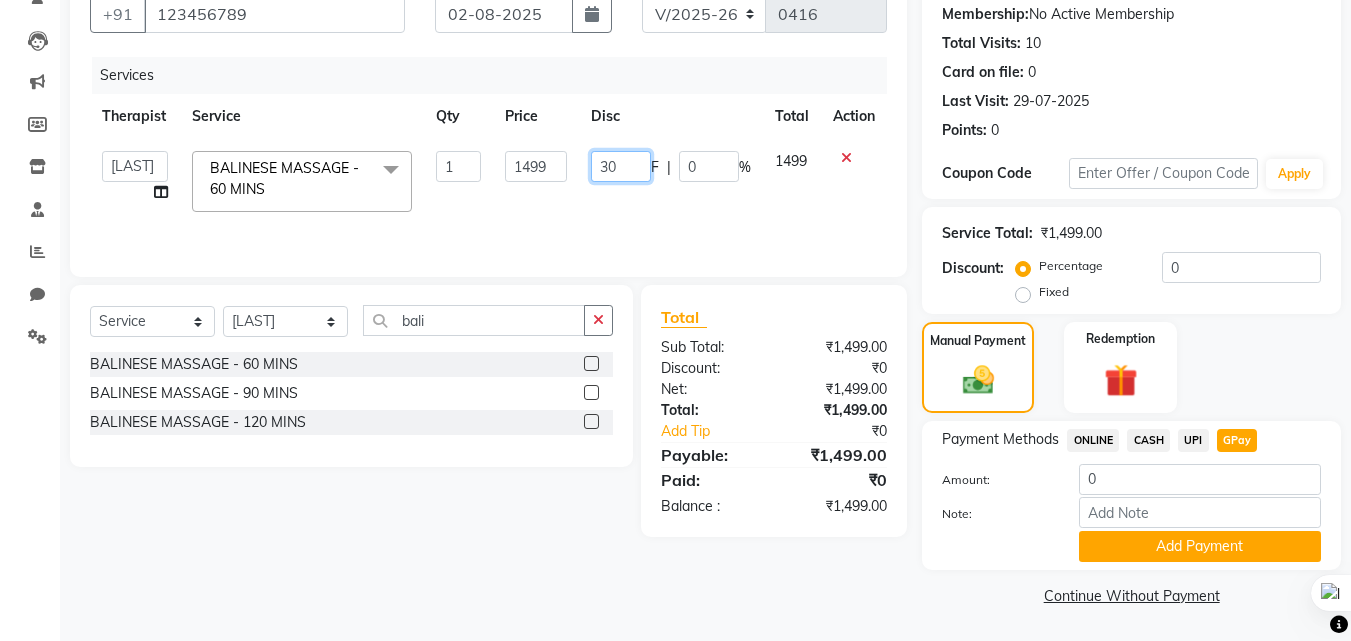 type on "300" 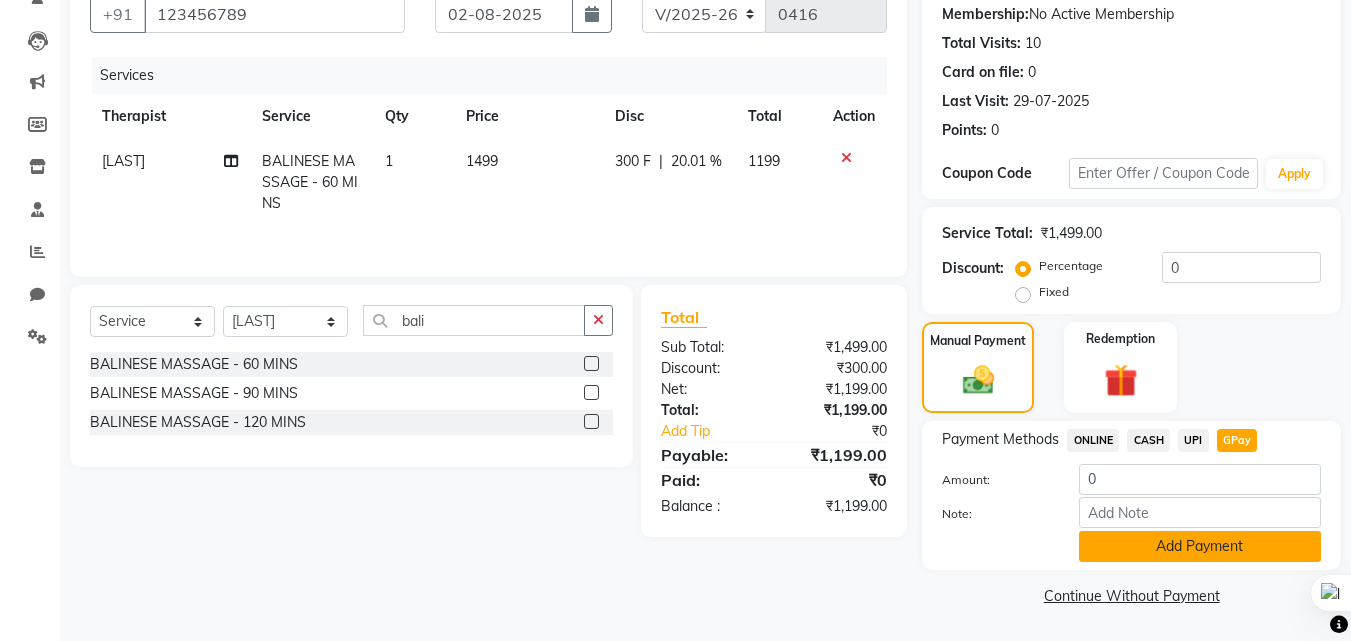 click on "Add Payment" 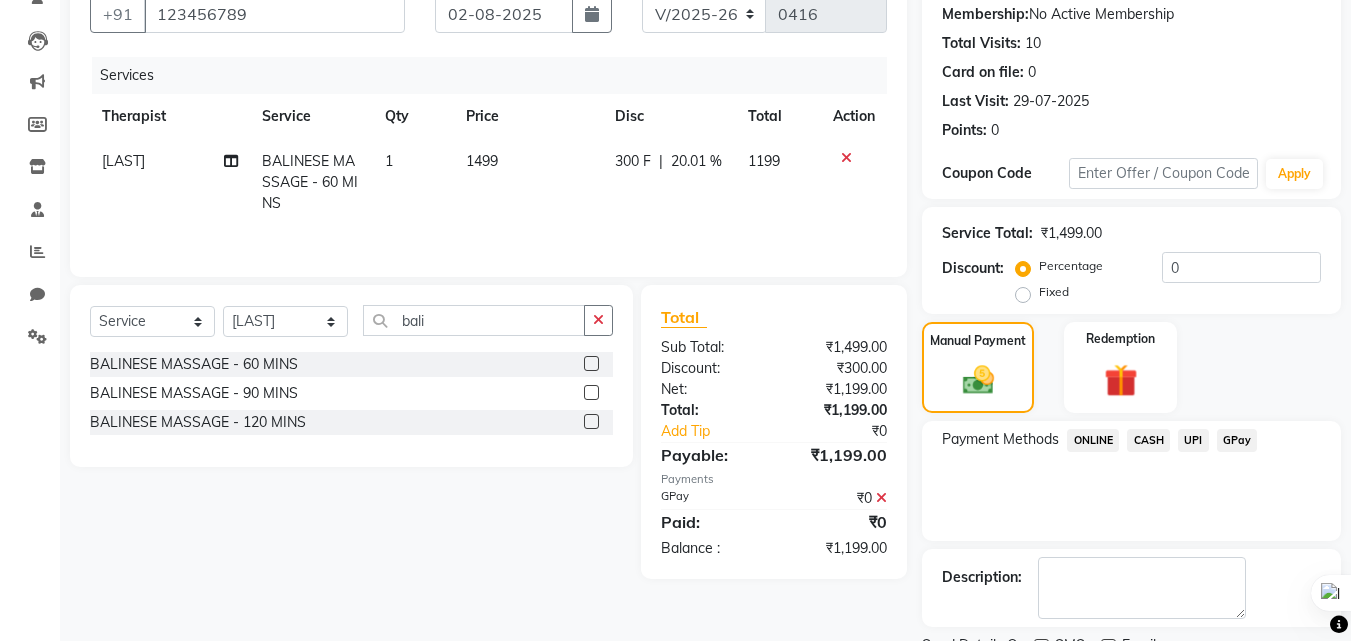 scroll, scrollTop: 275, scrollLeft: 0, axis: vertical 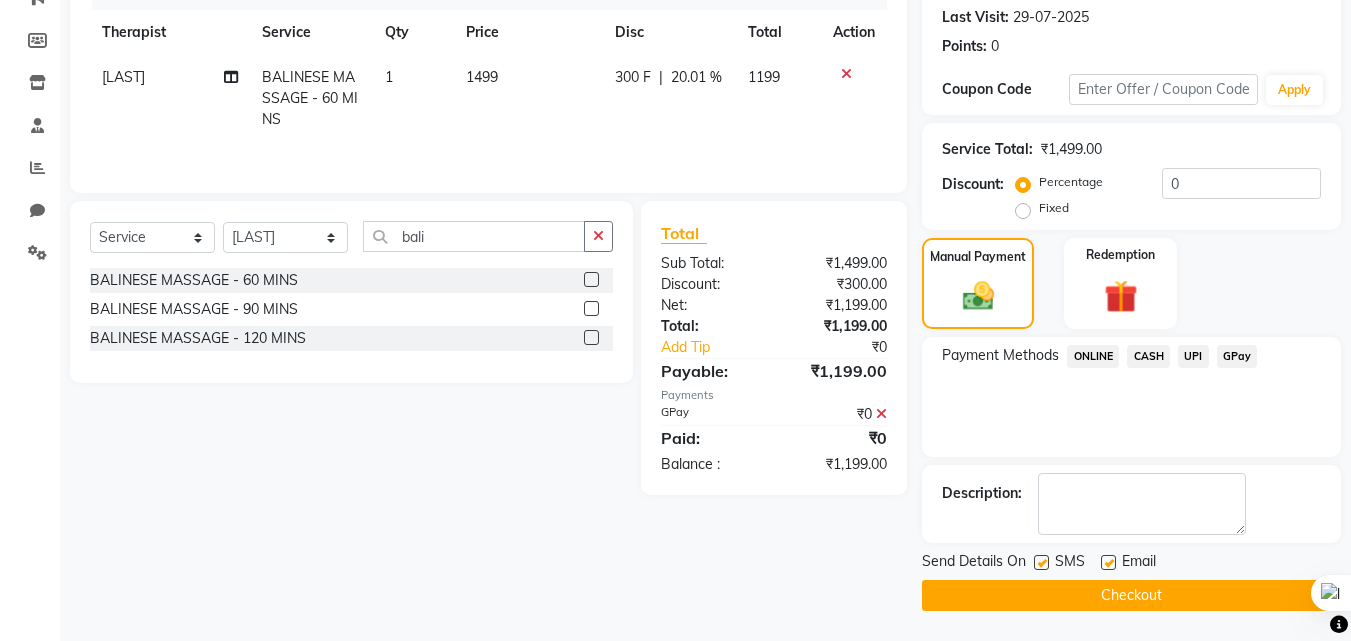 click on "Checkout" 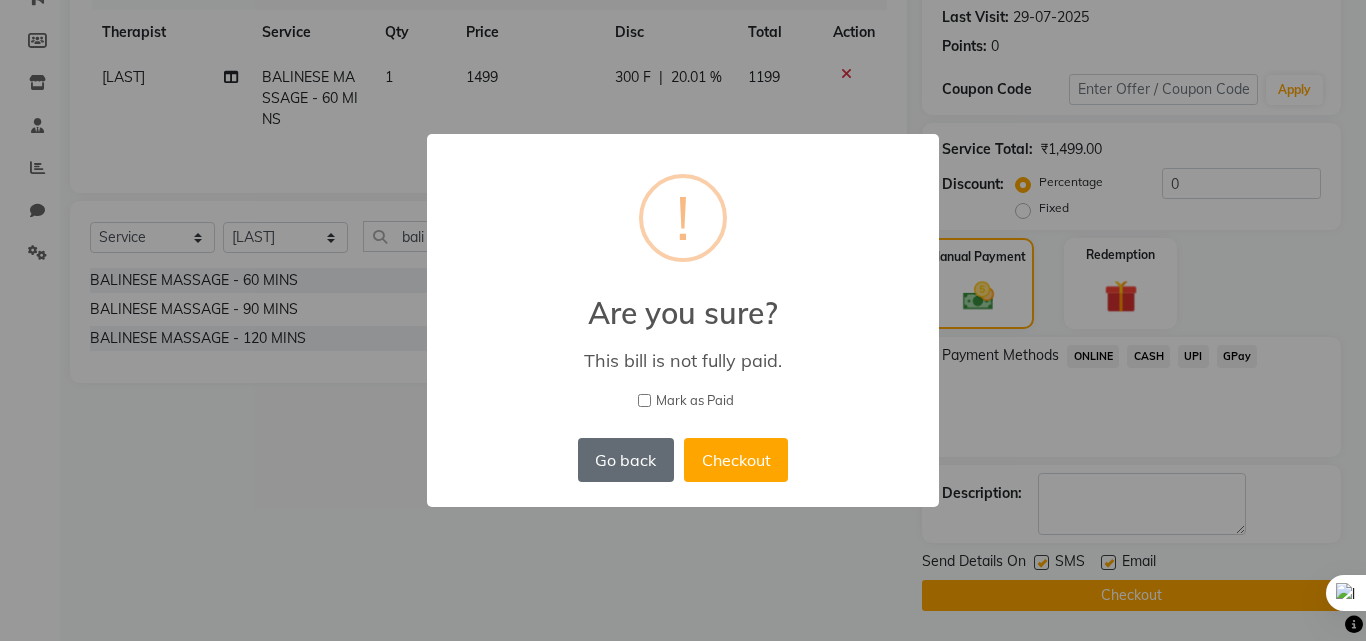 click on "Go back" at bounding box center (626, 460) 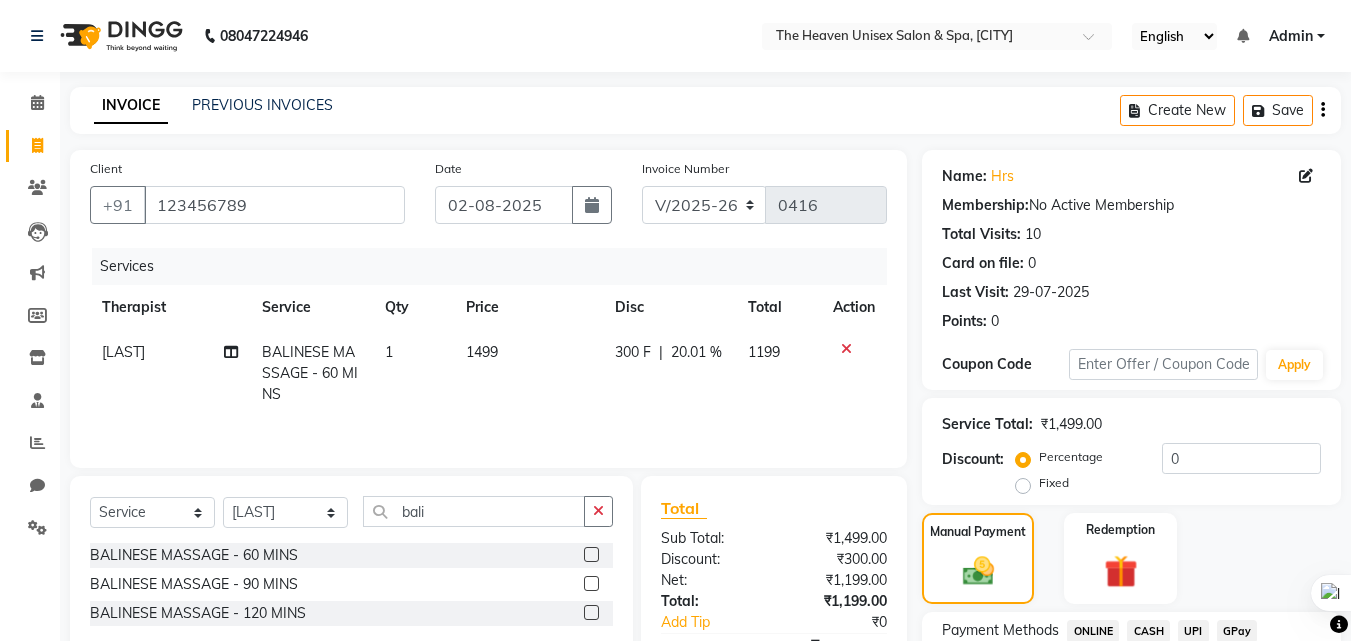 scroll, scrollTop: 275, scrollLeft: 0, axis: vertical 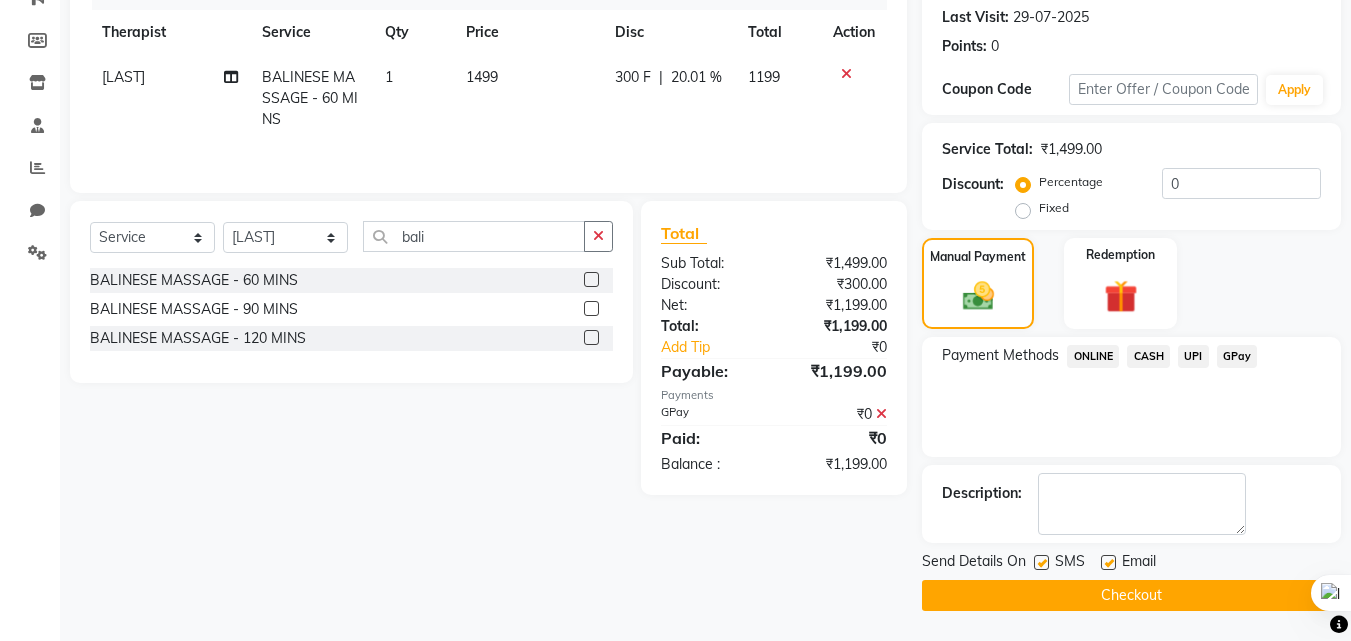 click on "GPay" 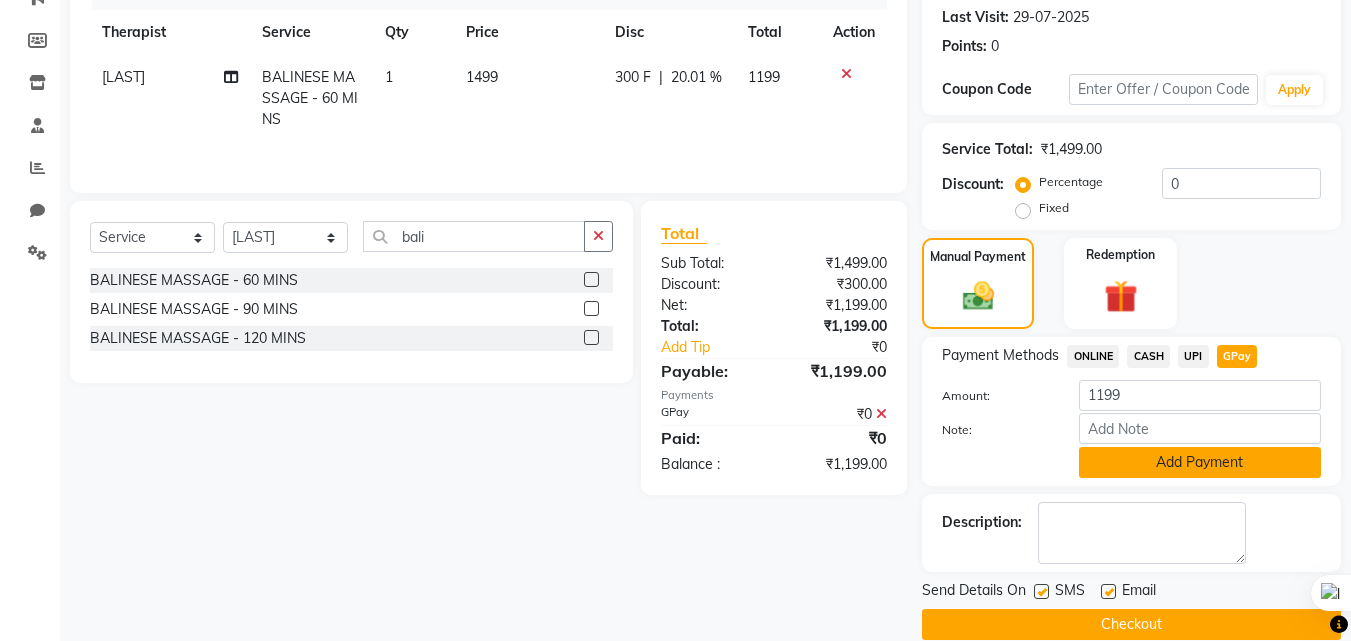 click on "Add Payment" 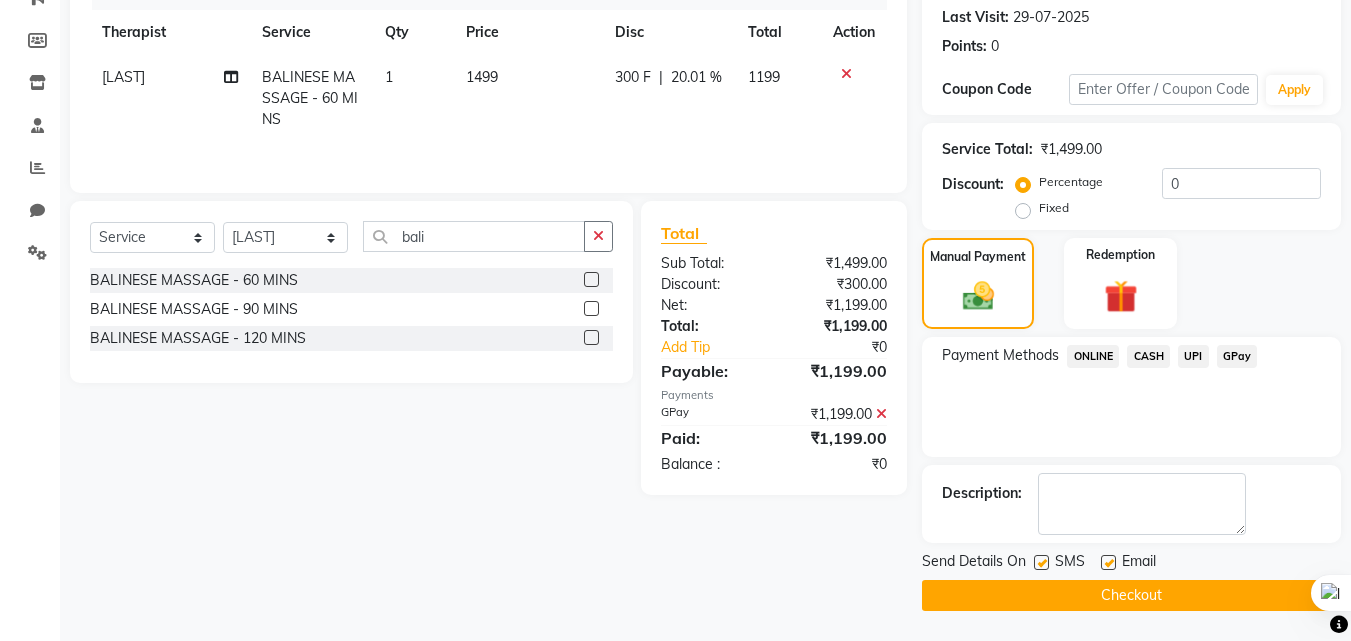 click on "Checkout" 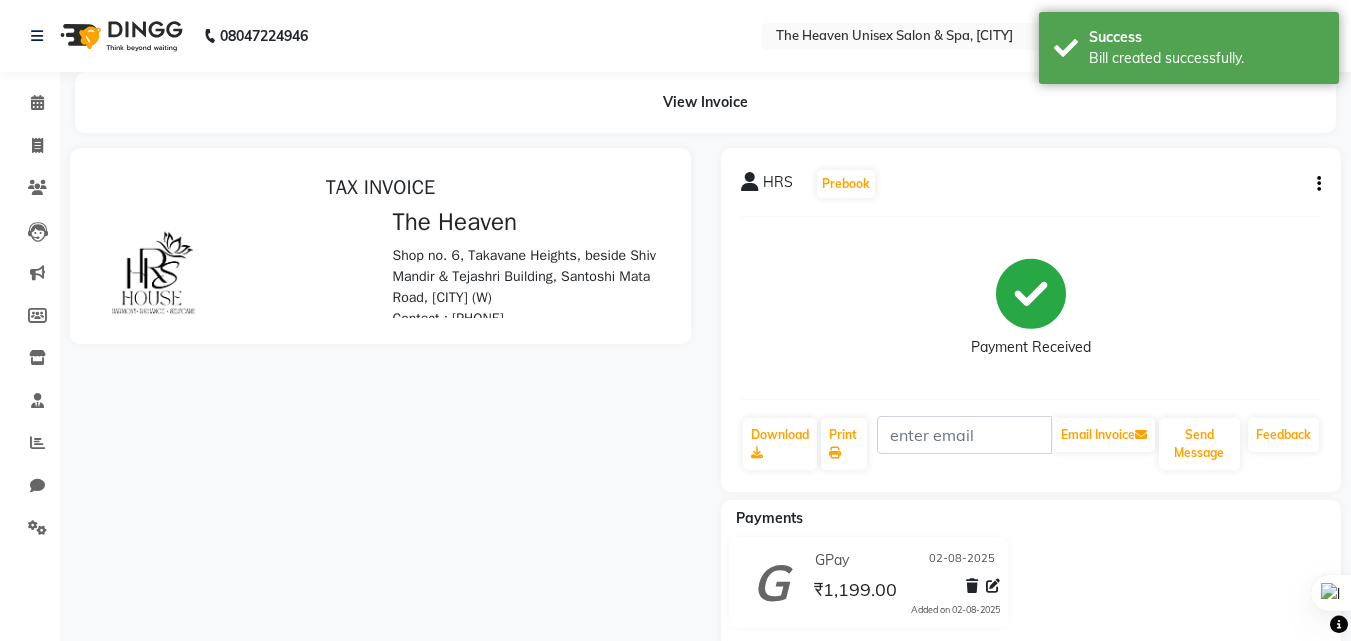 scroll, scrollTop: 0, scrollLeft: 0, axis: both 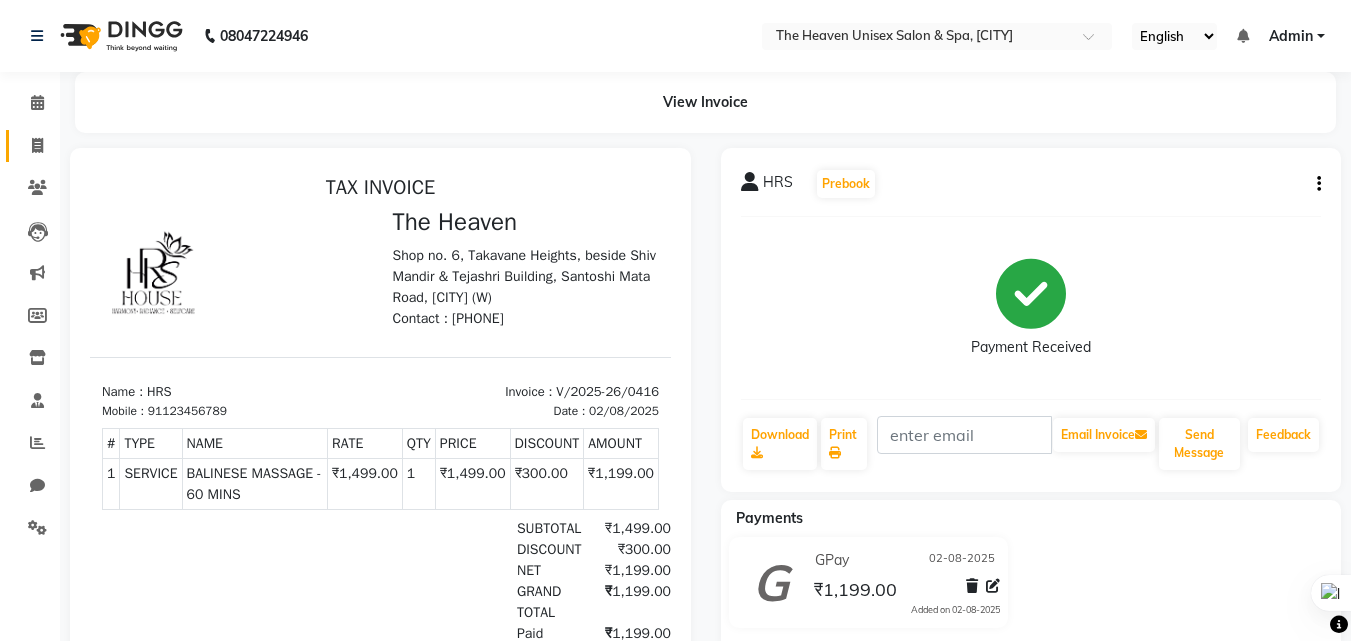 click on "Invoice" 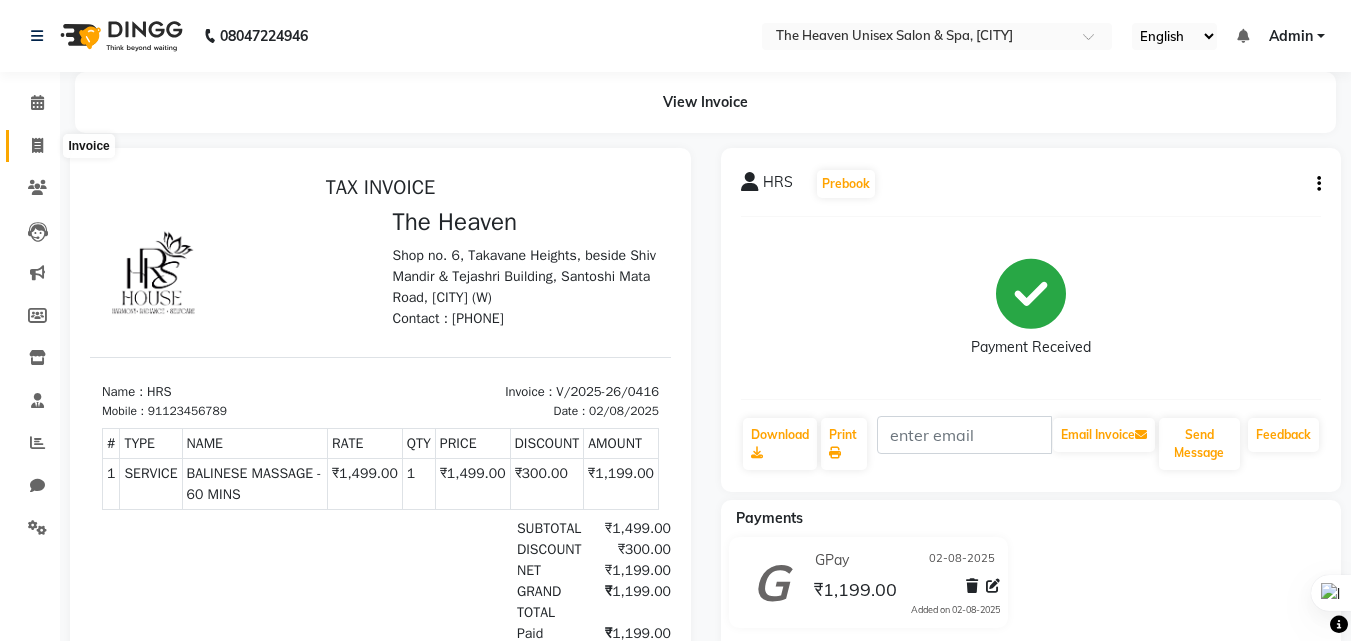 click 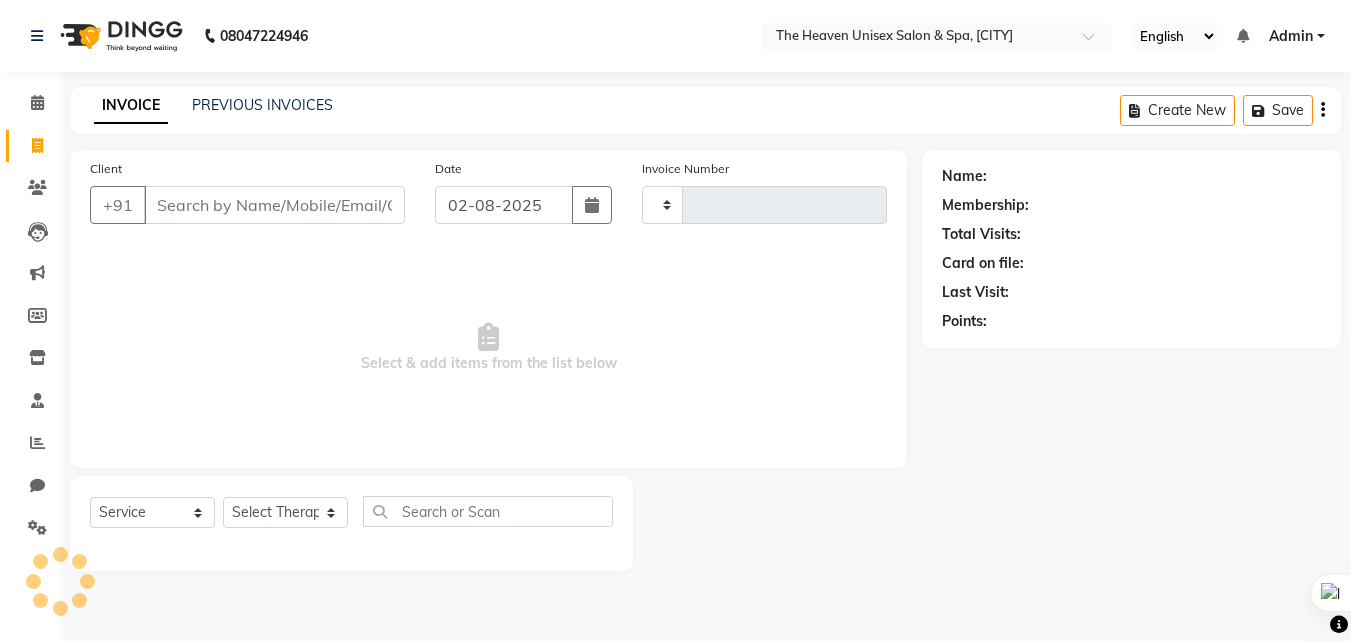 type on "0417" 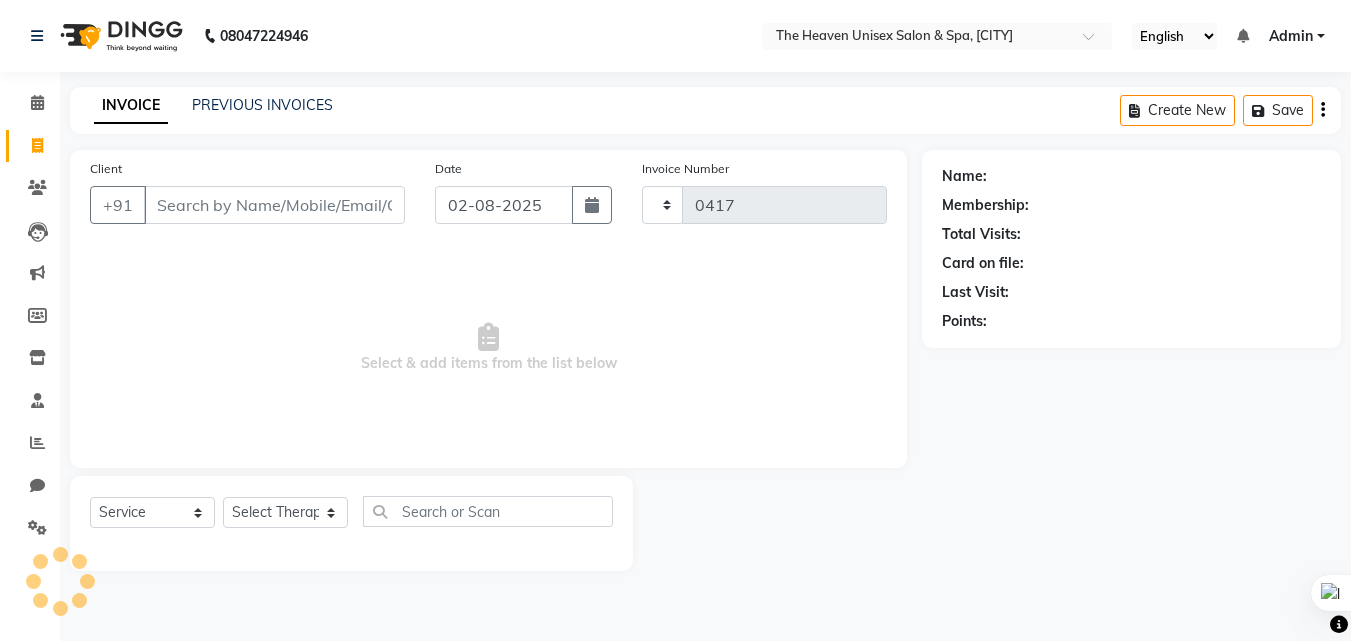 select on "8417" 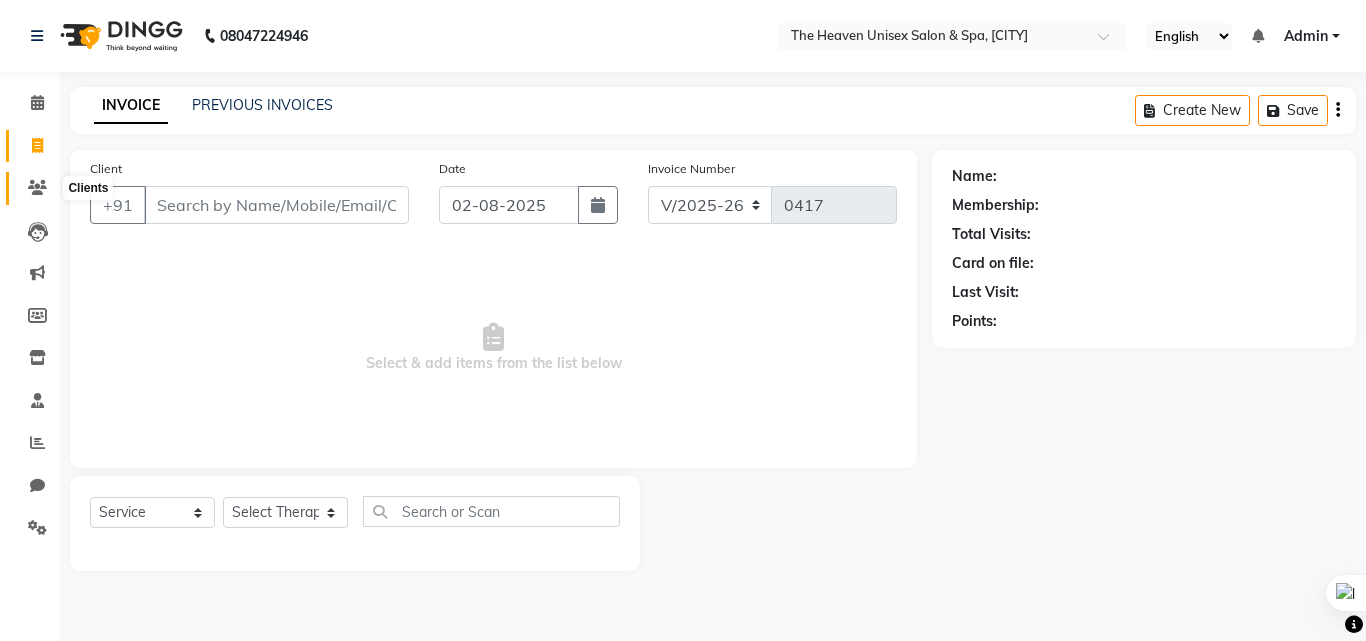 click 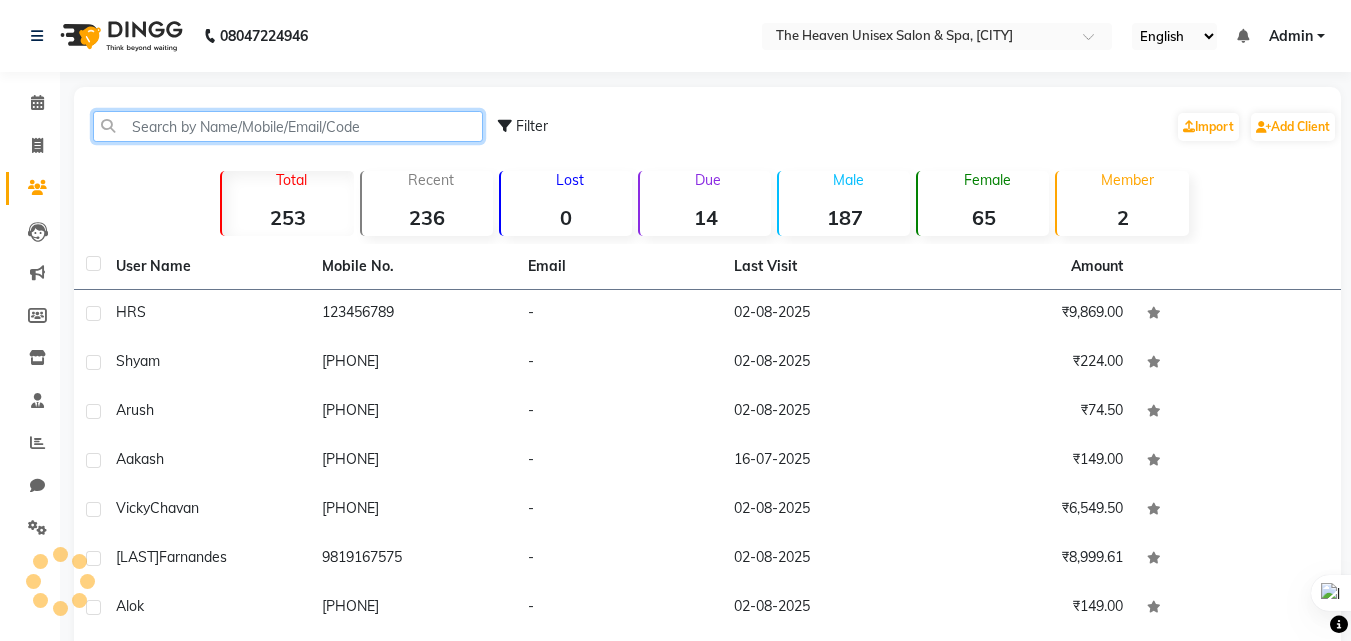 click 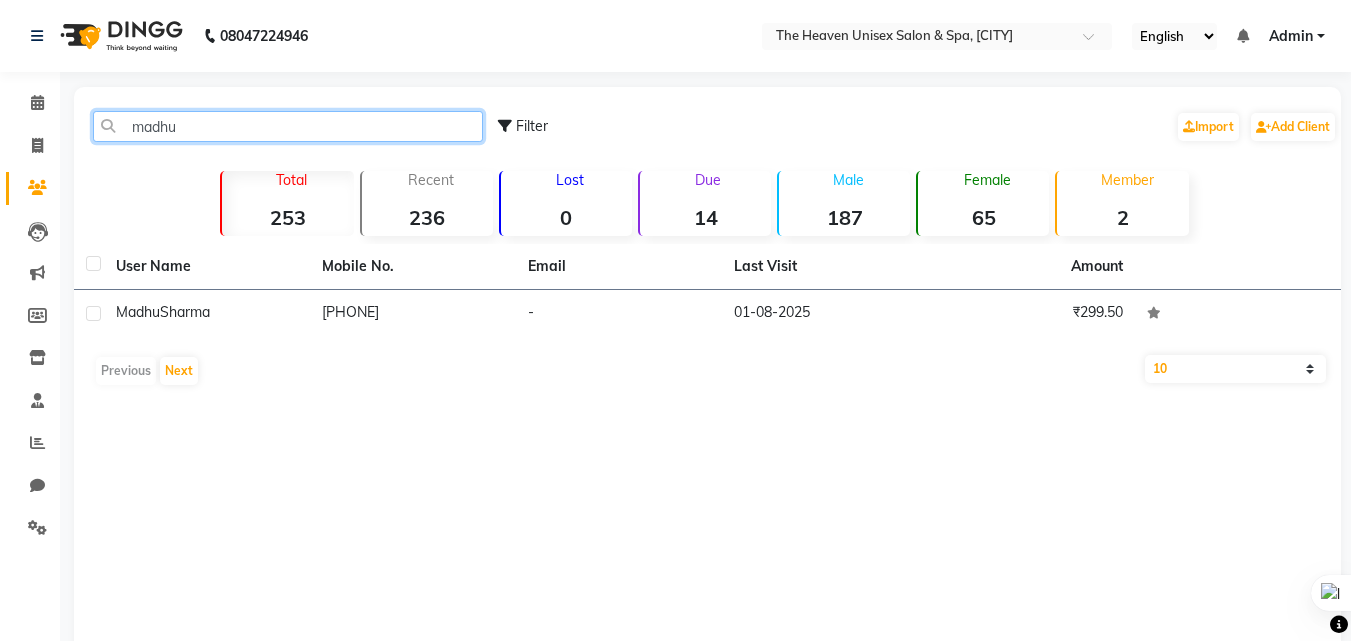 type on "madhu" 